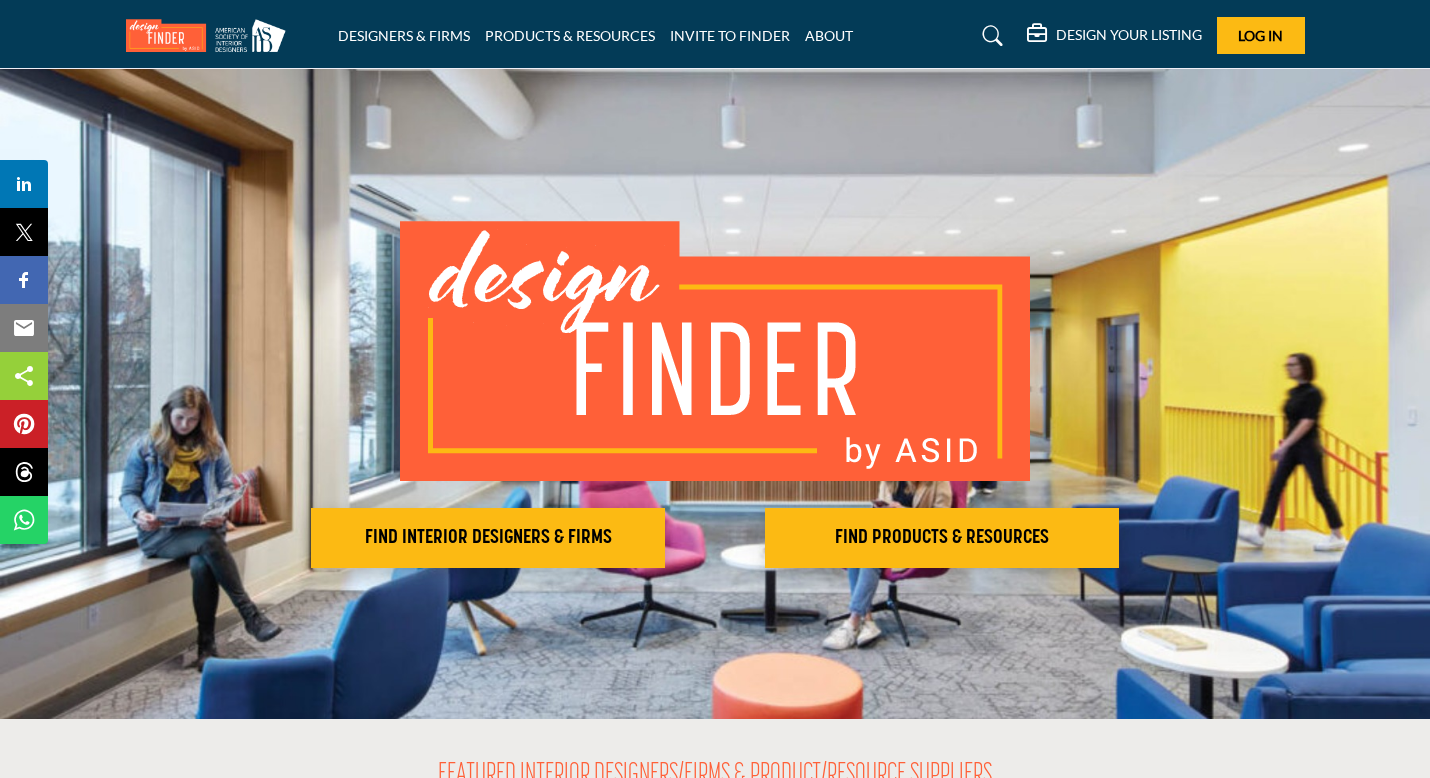scroll, scrollTop: 0, scrollLeft: 0, axis: both 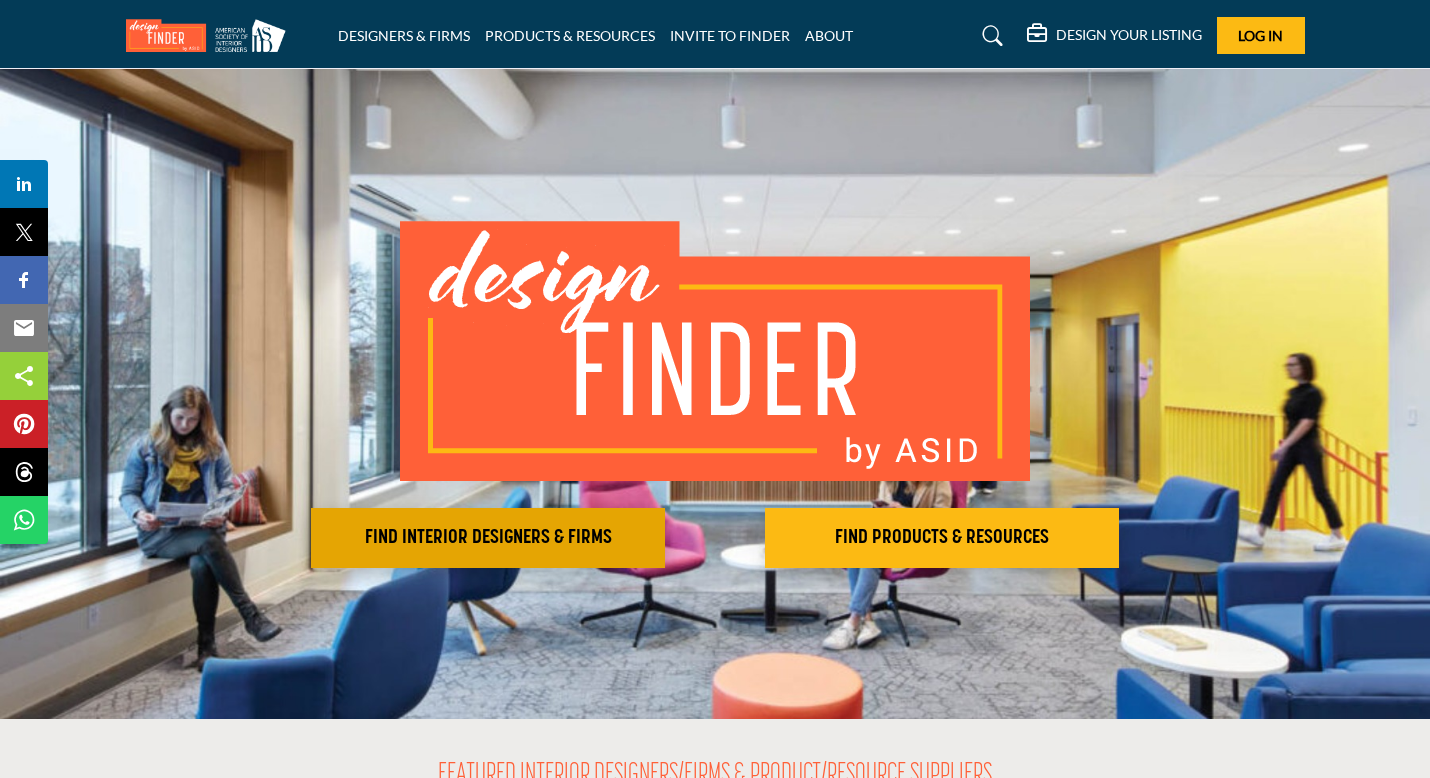 click on "FIND INTERIOR DESIGNERS & FIRMS" at bounding box center (488, 538) 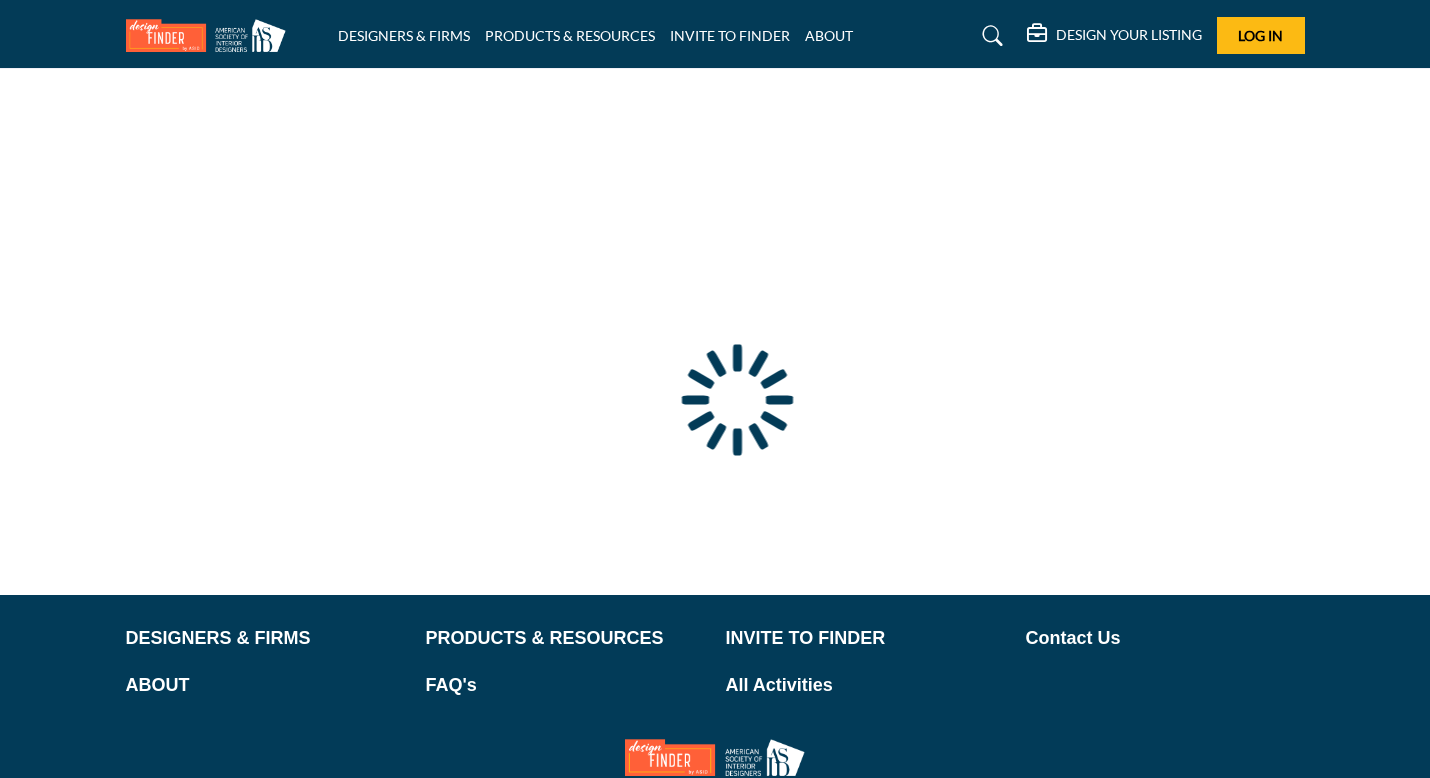 scroll, scrollTop: 0, scrollLeft: 0, axis: both 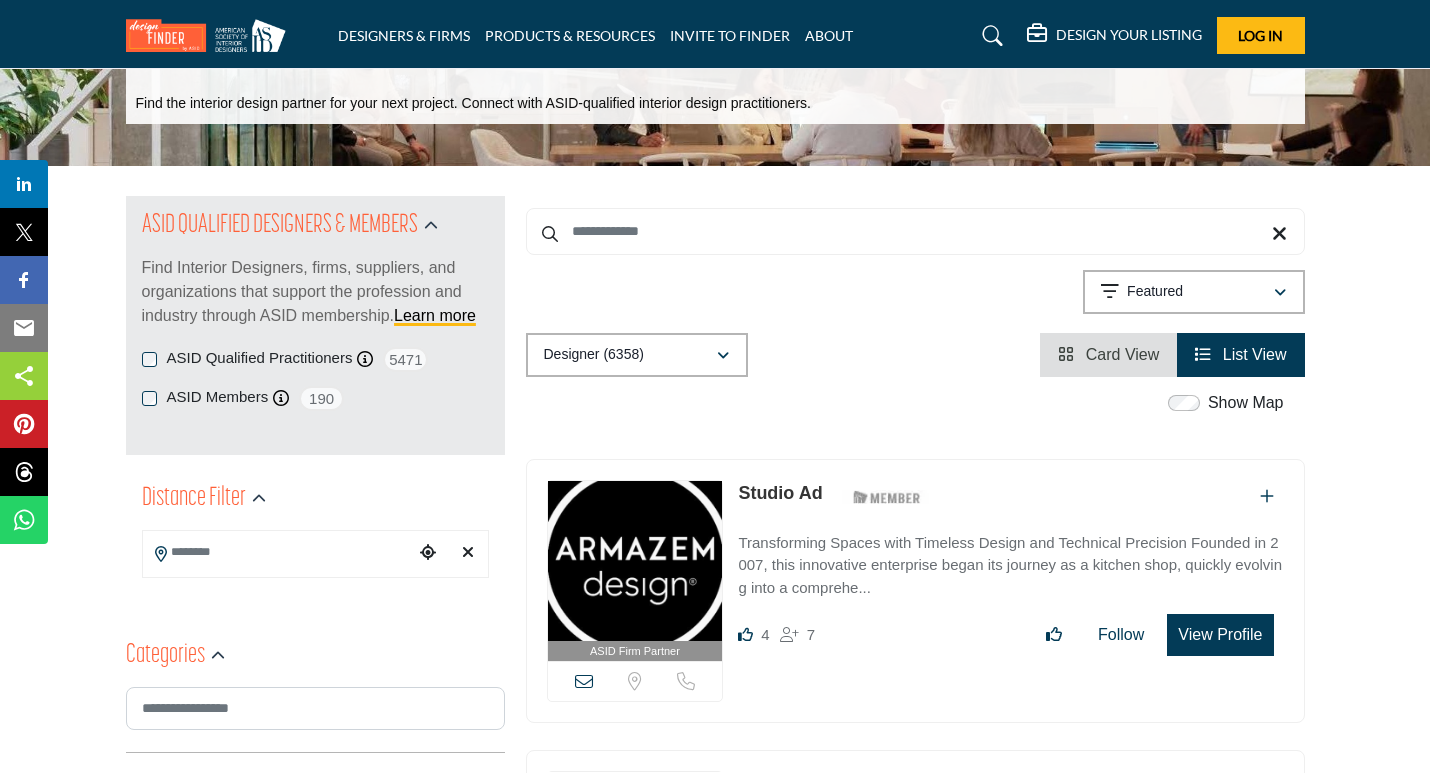 click at bounding box center (278, 552) 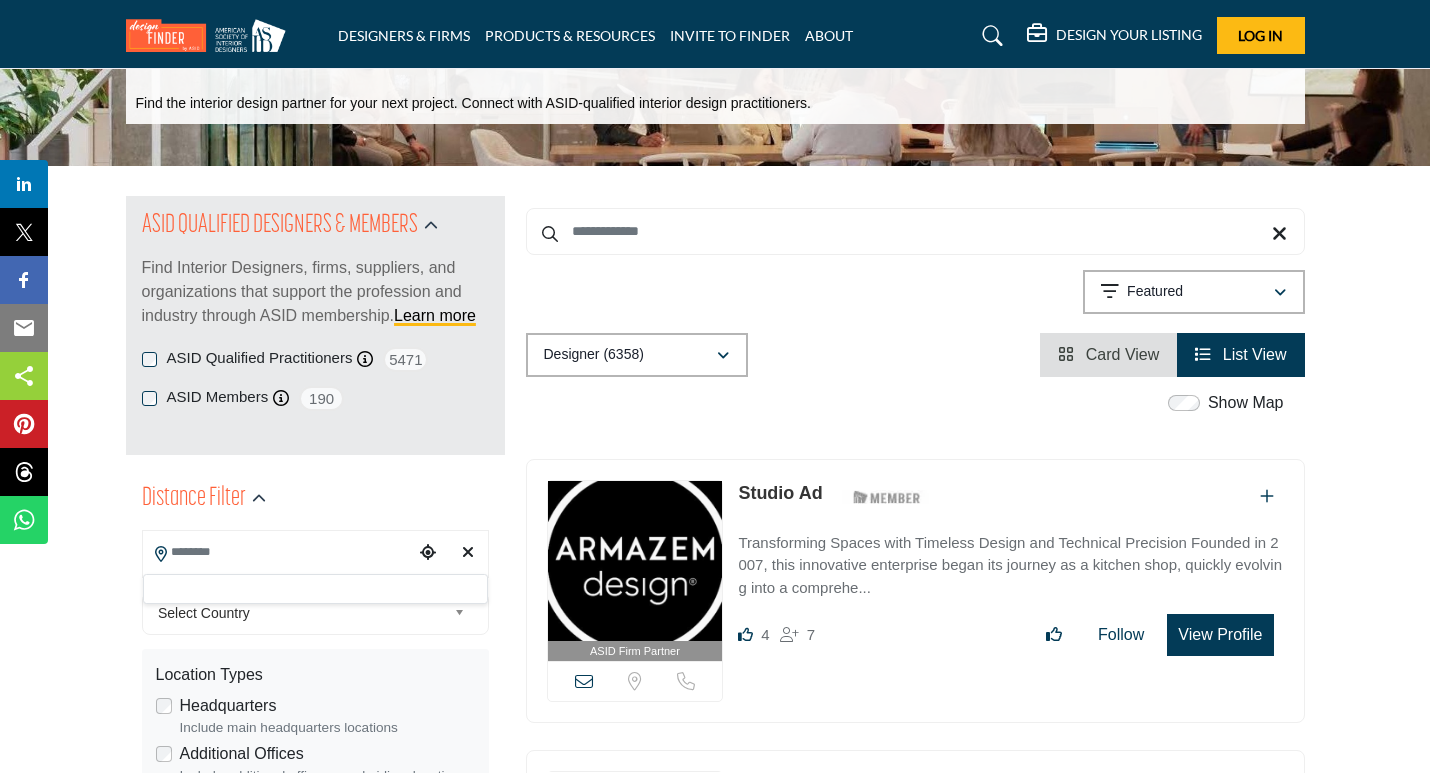 click at bounding box center [278, 552] 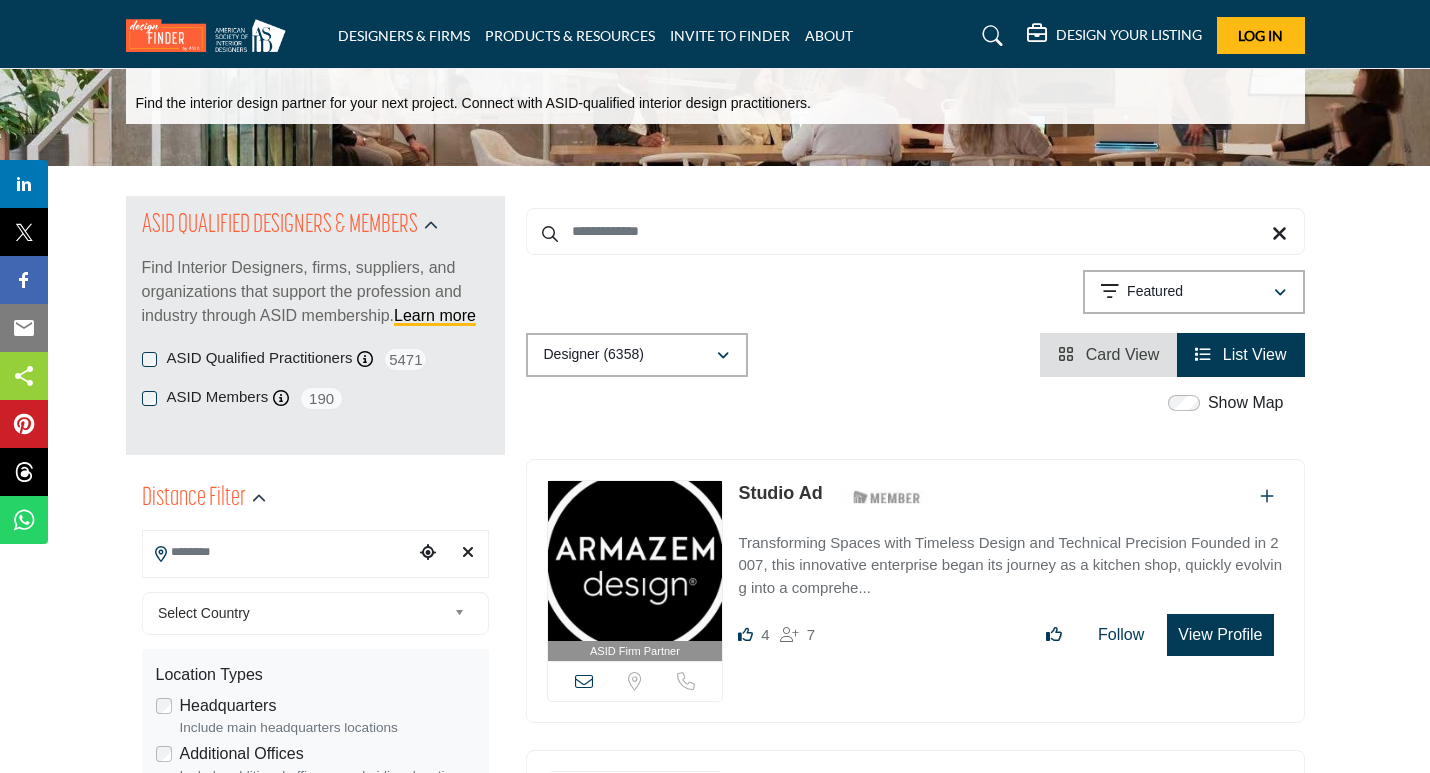 click on "Select Country" at bounding box center [302, 613] 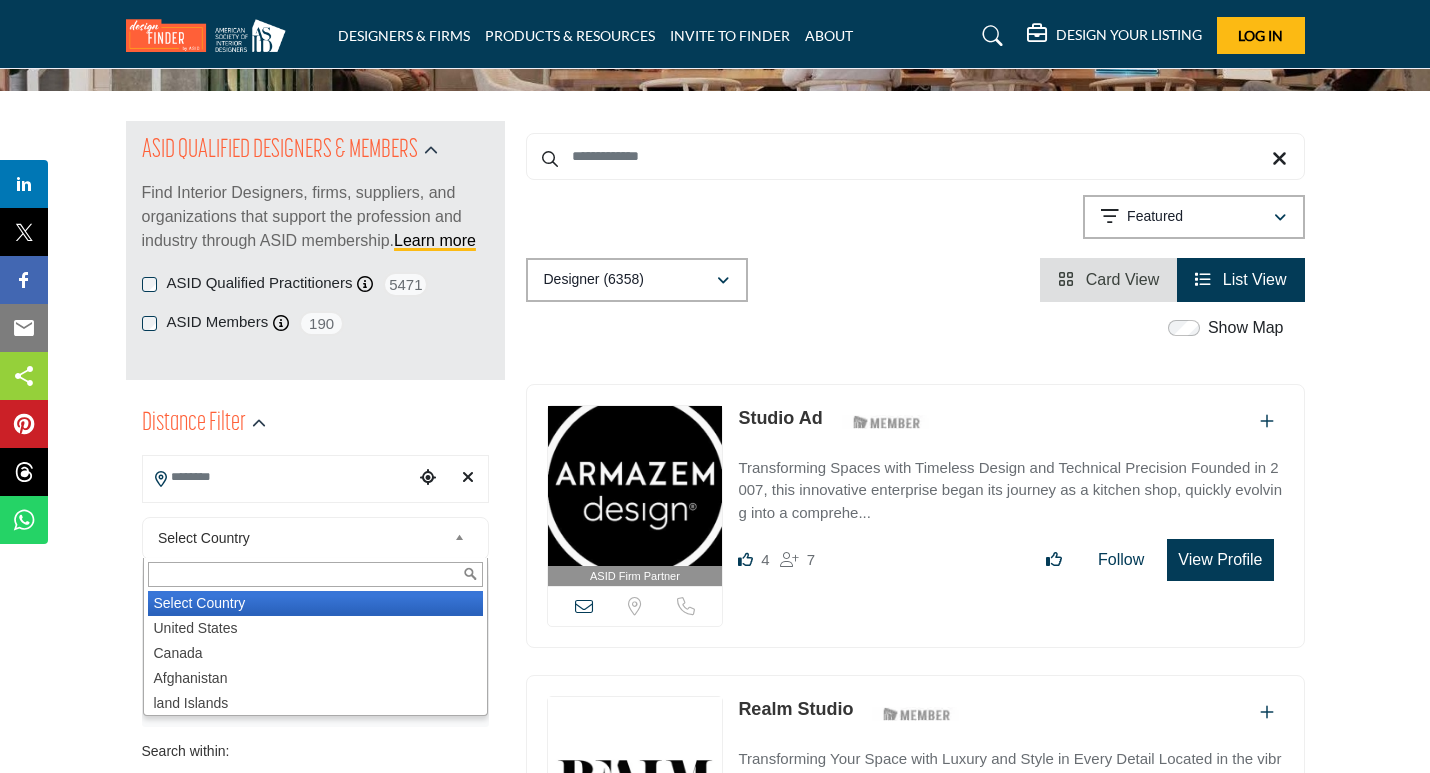 scroll, scrollTop: 177, scrollLeft: 0, axis: vertical 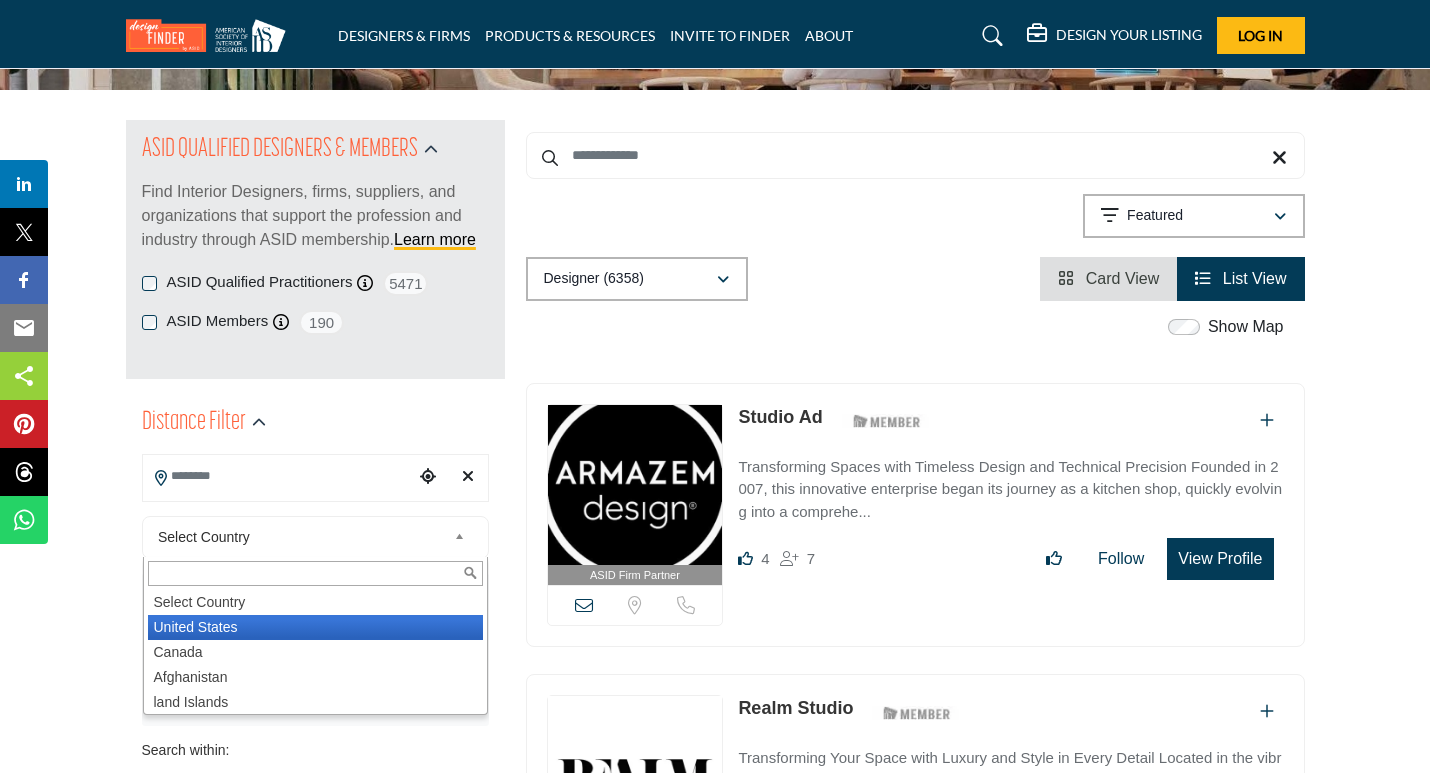 click on "United States" at bounding box center [315, 627] 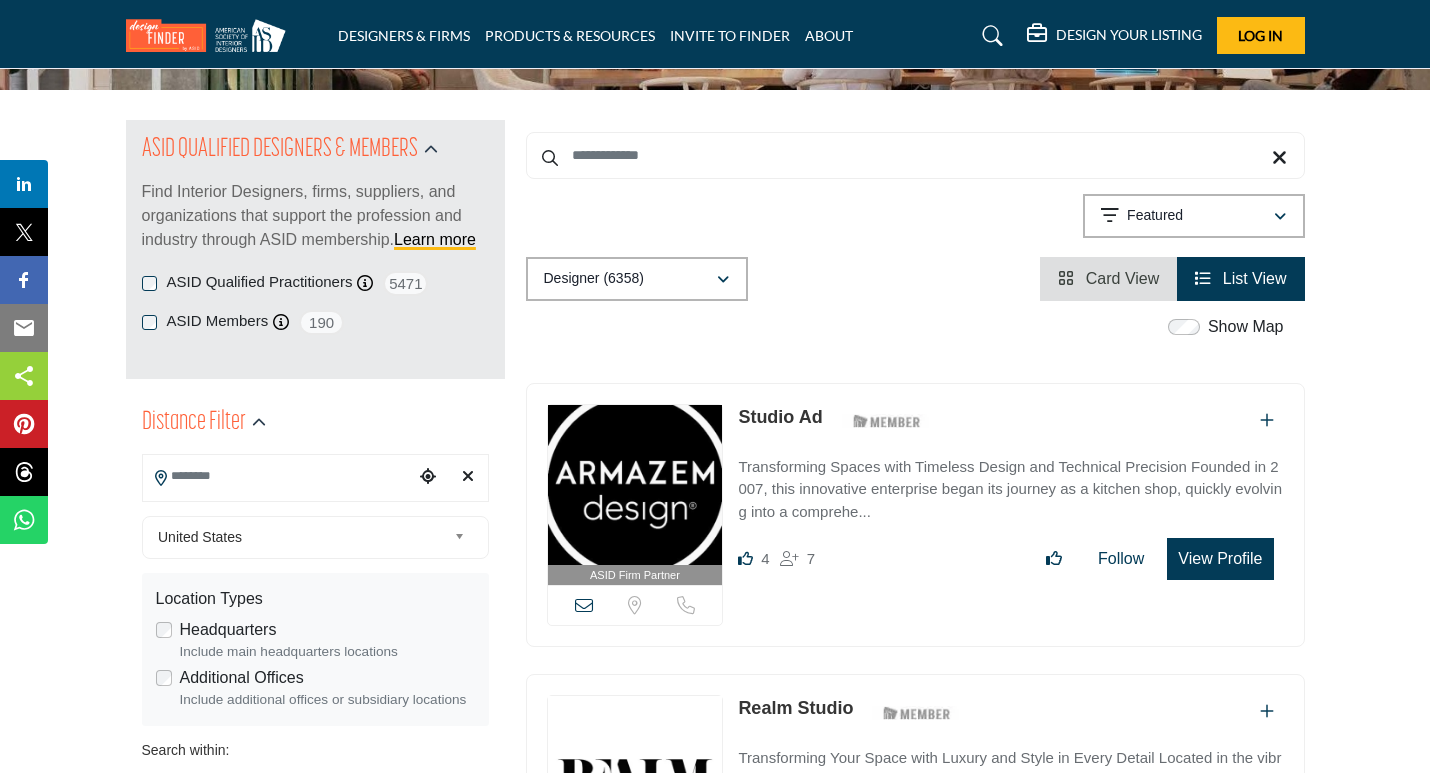 click at bounding box center (278, 476) 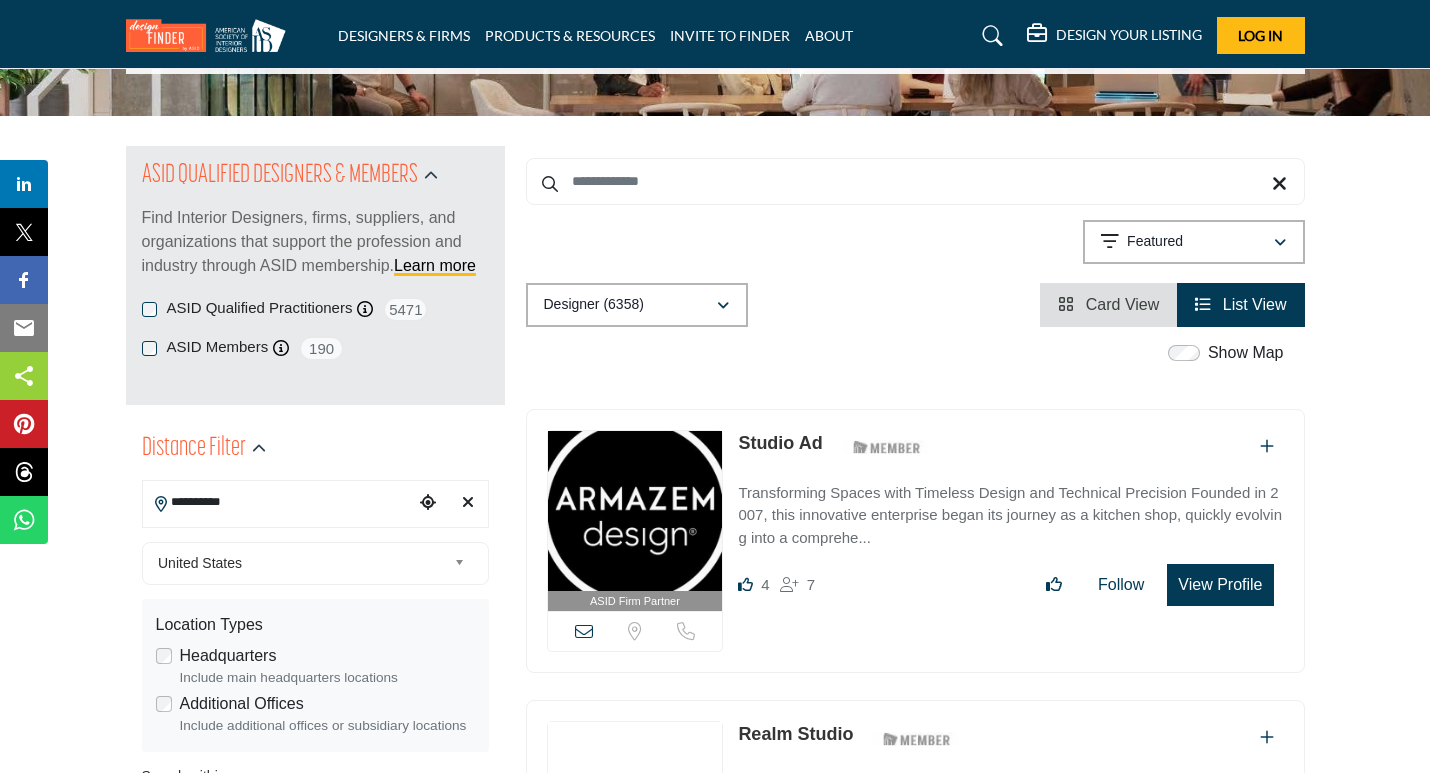 scroll, scrollTop: 139, scrollLeft: 0, axis: vertical 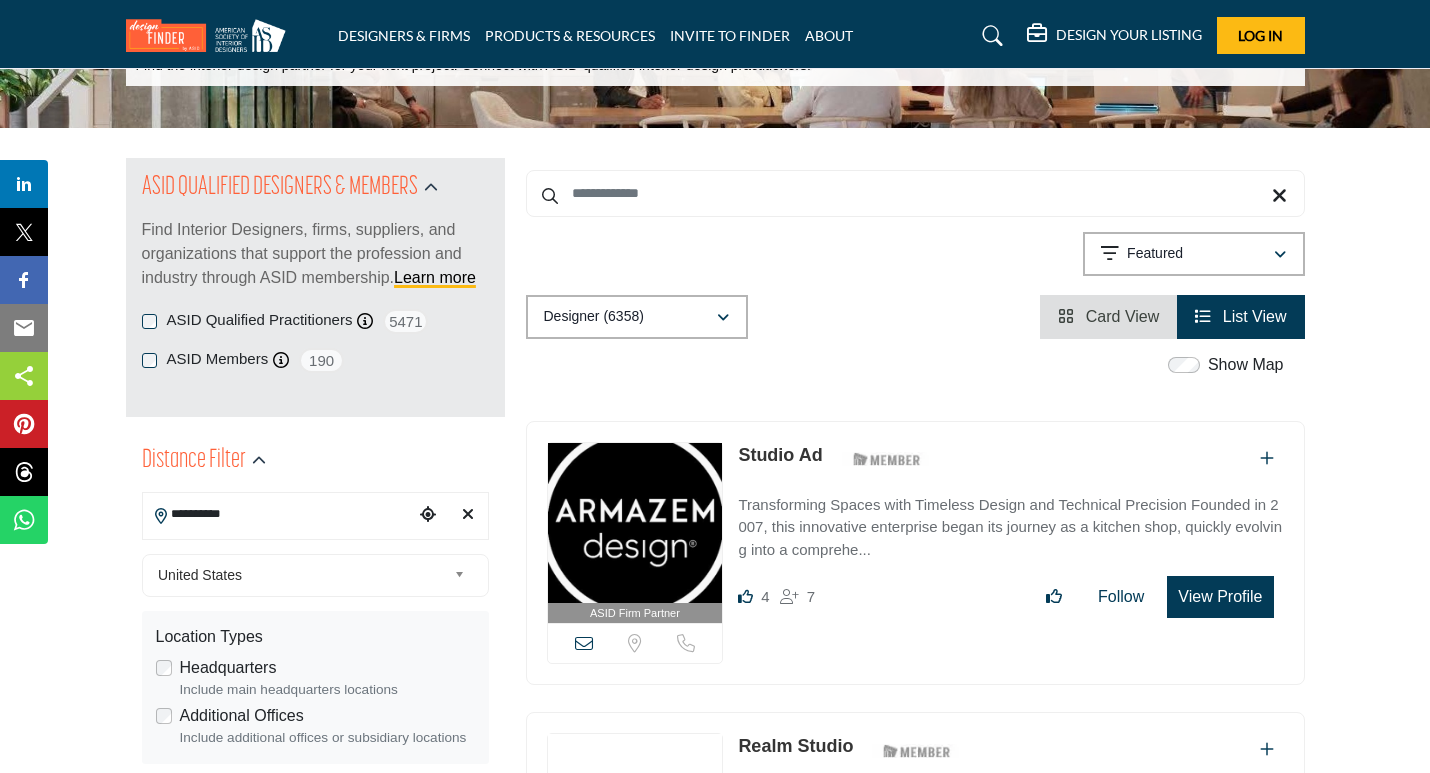 click on "**********" at bounding box center [278, 514] 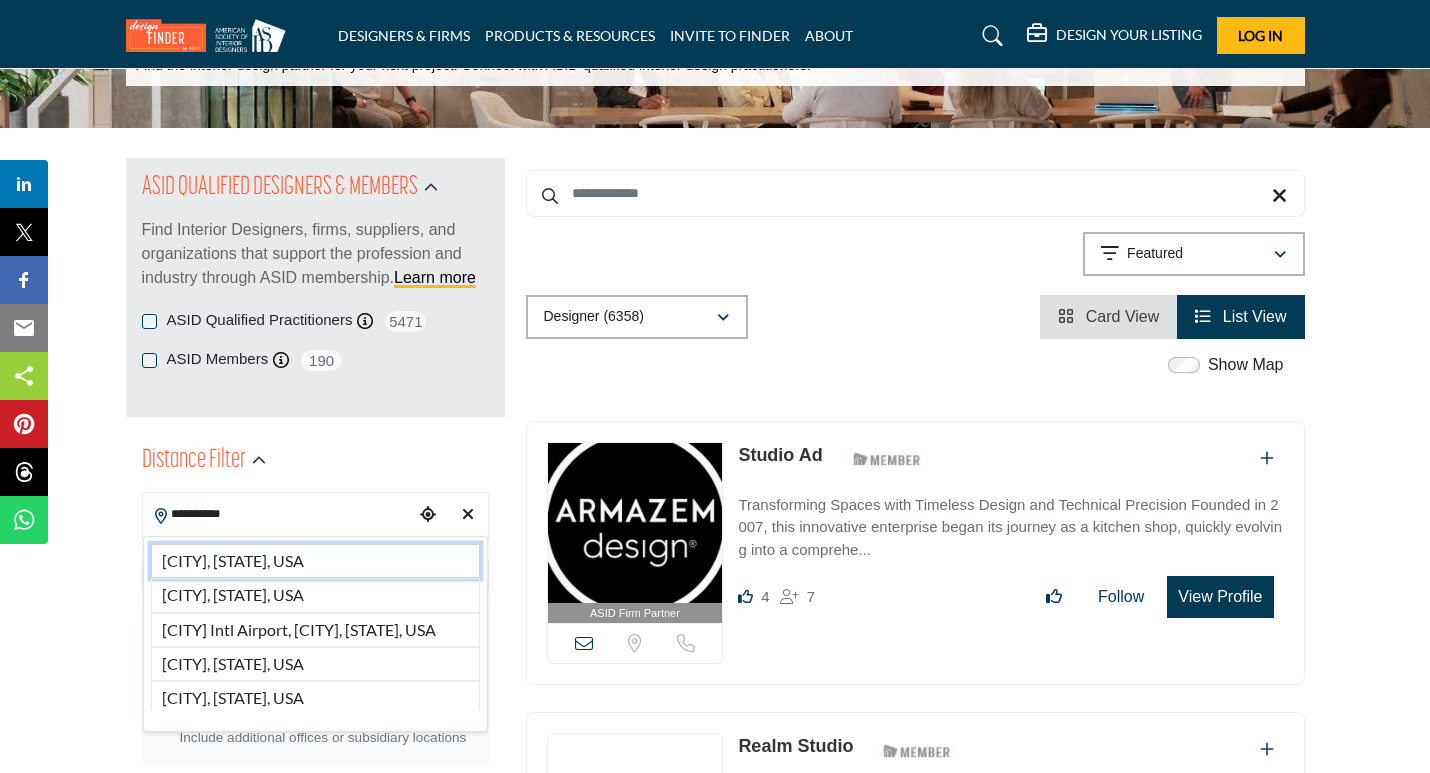 click on "Bellingham, WA, USA" at bounding box center (315, 561) 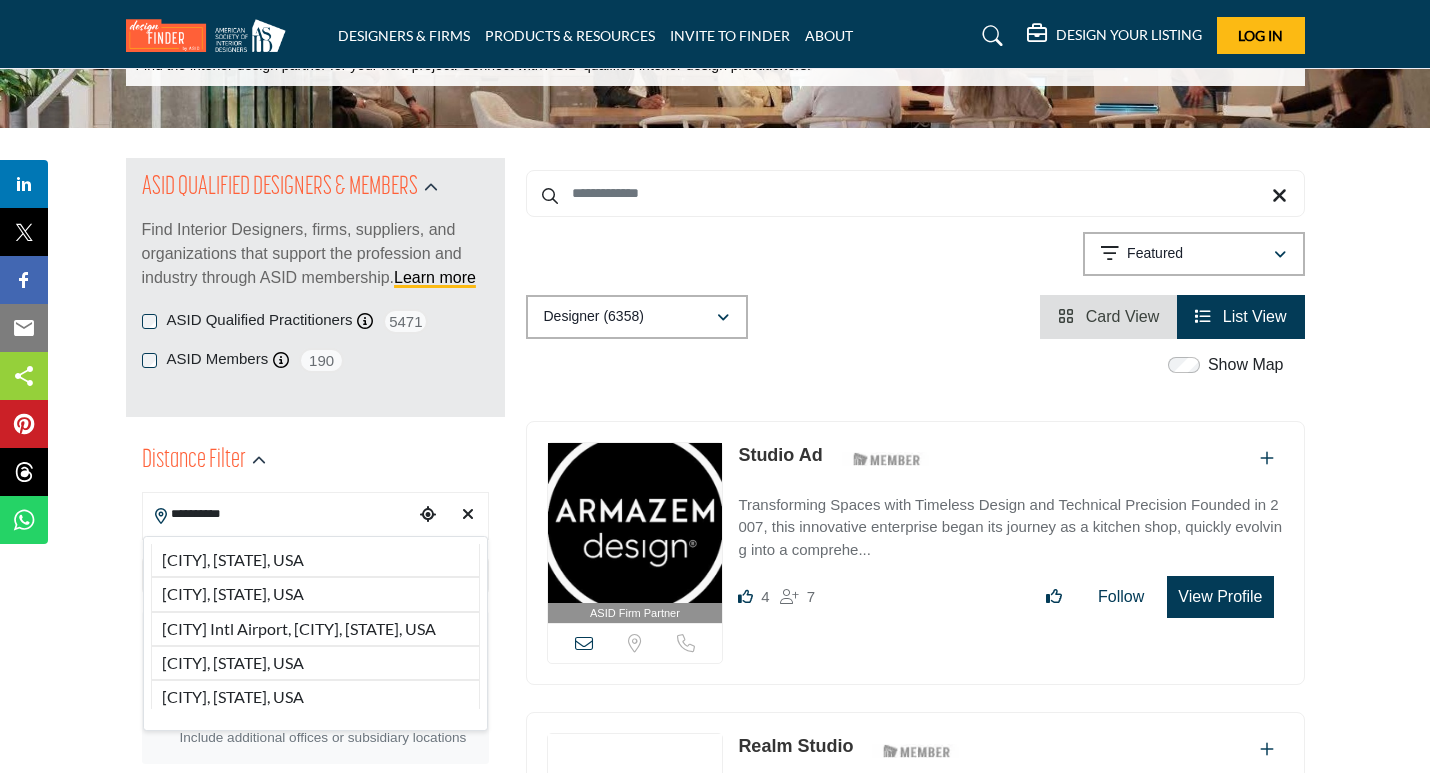 click on "United States
Select Country United States Canada Afghanistan land Islands Albania Algeria American Samoa AndorrA Angola Anguilla Antarctica Antigua and Barbuda Argentina Armenia Aruba Australia Austria Azerbaijan Bahamas Bahrain Bangladesh Barbados Belarus Belgium Belize Benin Bermuda Bhutan Bolivia Bosnia and Herzegovina Botswana Bouvet Island Brazil British Indian Ocean Territory Brunei Darussalam Bulgaria Burkina Faso Burundi Cambodia Cameroon Canada Cape Verde Cayman Islands Central African Republic Chad Chile China Christmas Island Cocos (Keeling) Islands Colombia Comoros Congo Congo, The Democratic Republic of the Cook Islands Costa Rica Cote D'Ivoire Croatia Cuba Cyprus Czech Republic Denmark Djibouti Dominica Dominican Republic Ecuador Egypt El Salvador Equatorial Guinea Eritrea Estonia Ethiopia Falkland Islands (Malvinas) Faroe Islands Fiji Finland France French Guiana French Polynesia French Southern Territories Gabon Gambia Georgia Germany Ghana Gibraltar Greece Guam" at bounding box center (315, 575) 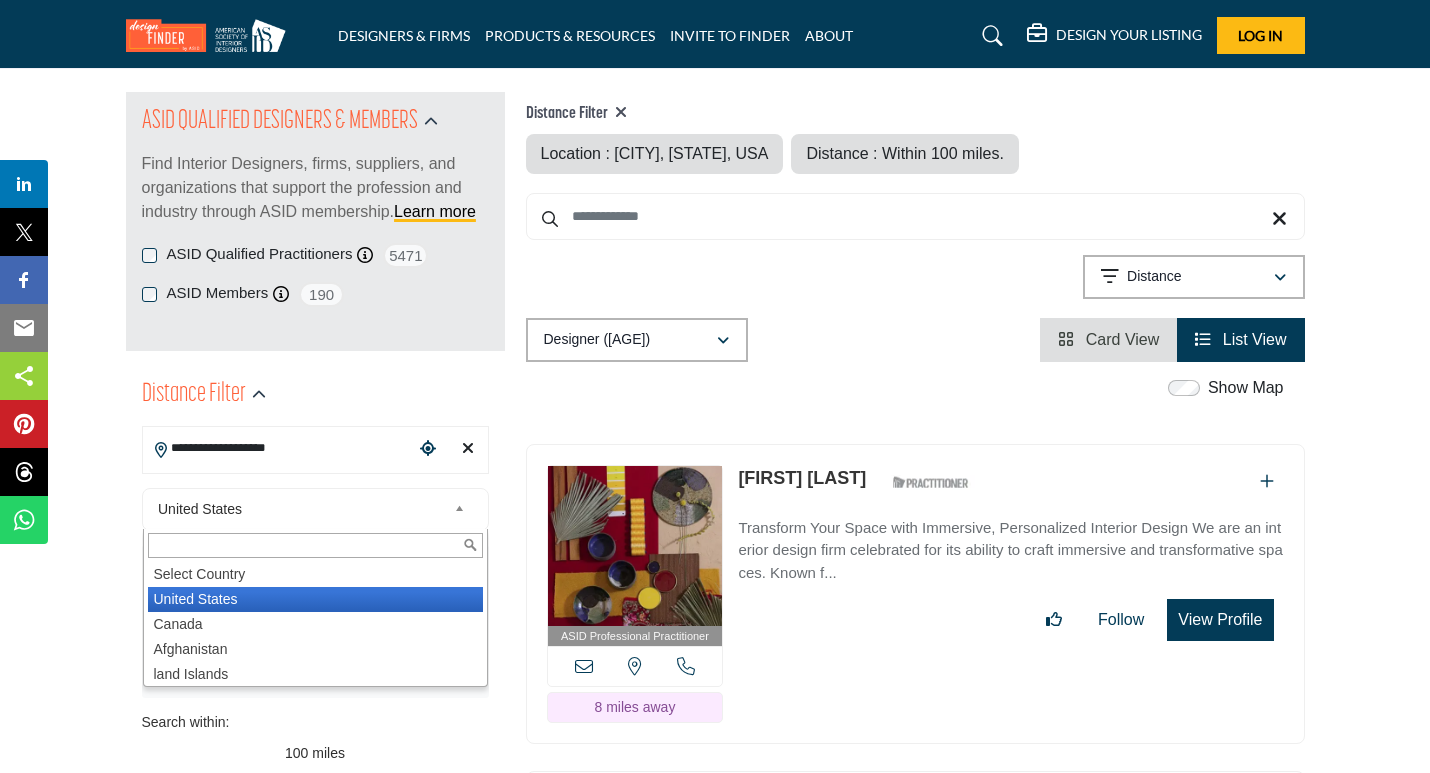 scroll, scrollTop: 242, scrollLeft: 0, axis: vertical 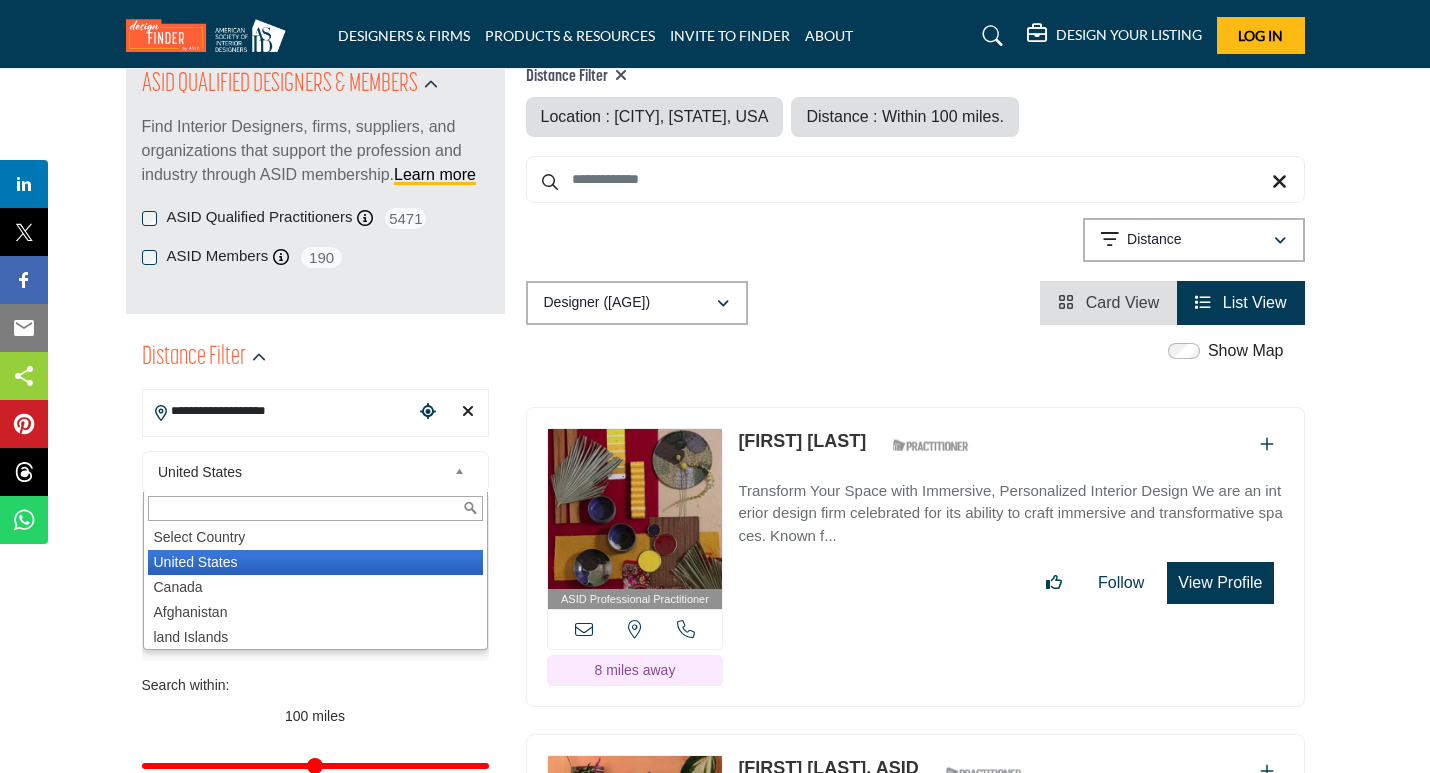 click on "United States" at bounding box center [315, 562] 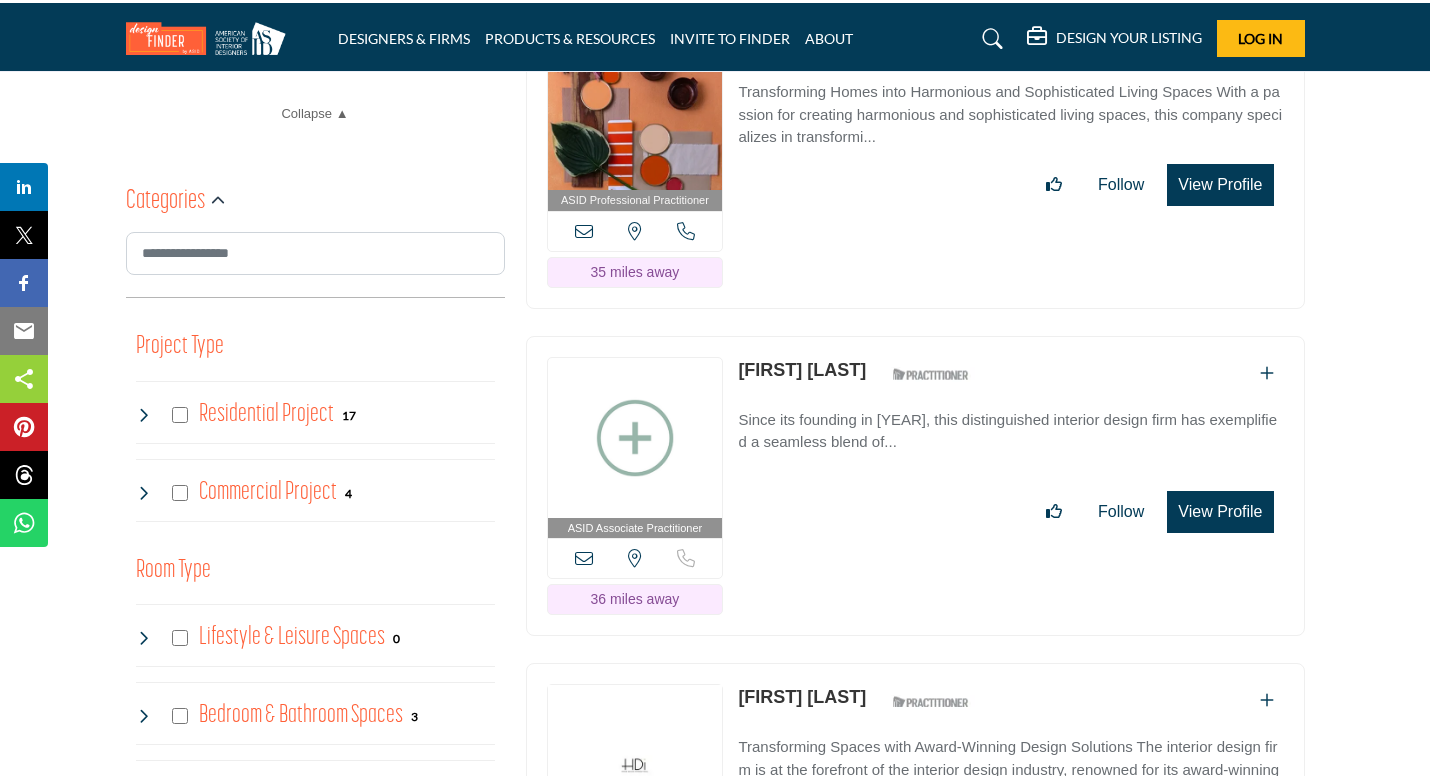 scroll, scrollTop: 973, scrollLeft: 0, axis: vertical 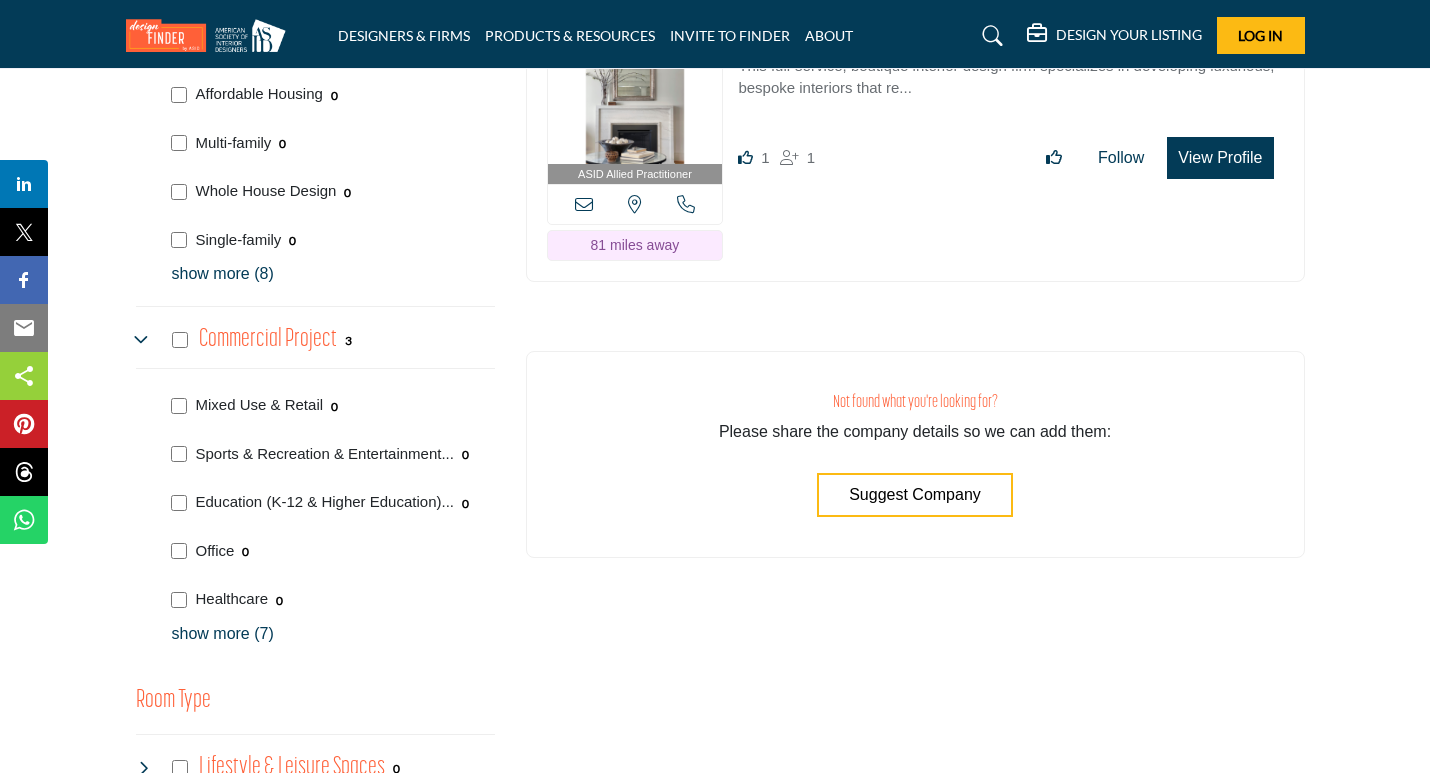 click at bounding box center [144, 340] 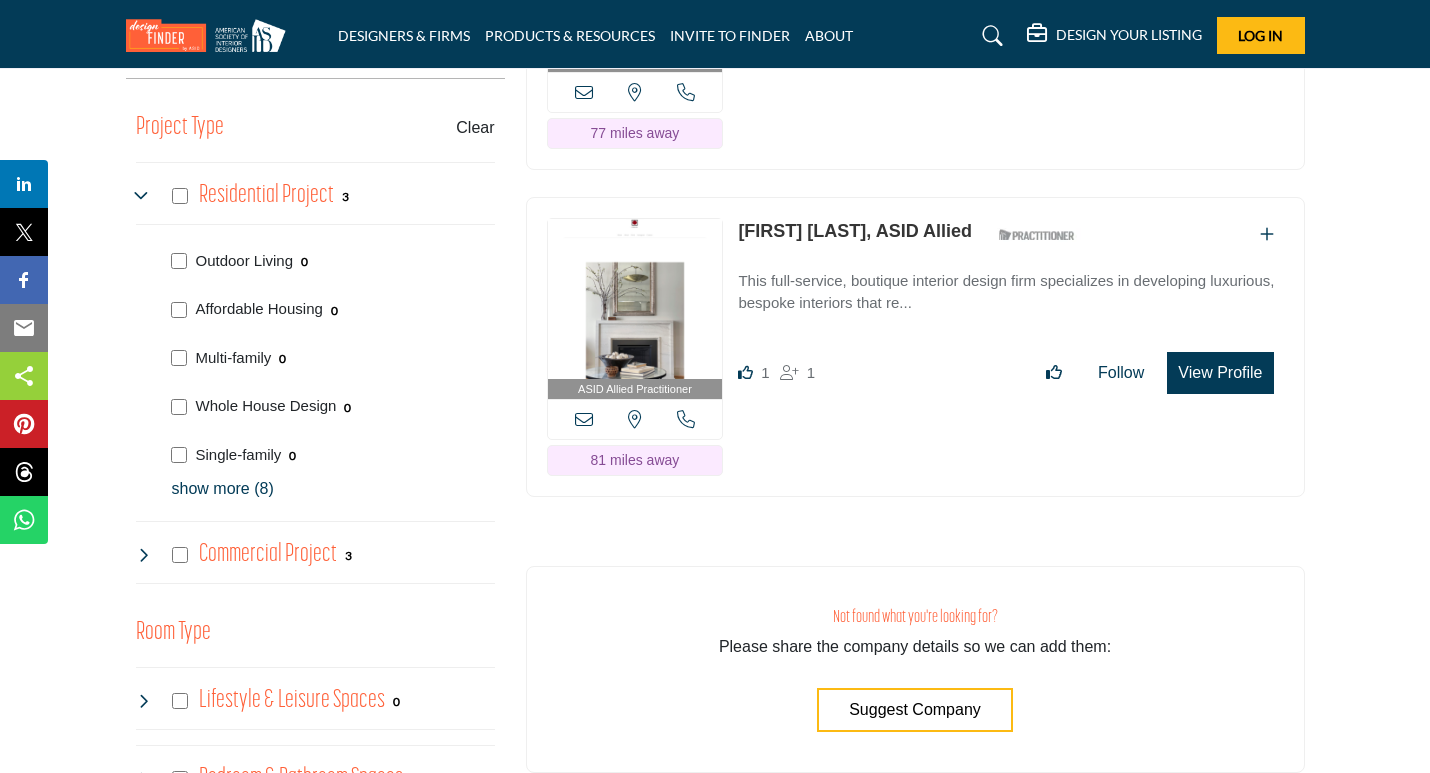 scroll, scrollTop: 1174, scrollLeft: 0, axis: vertical 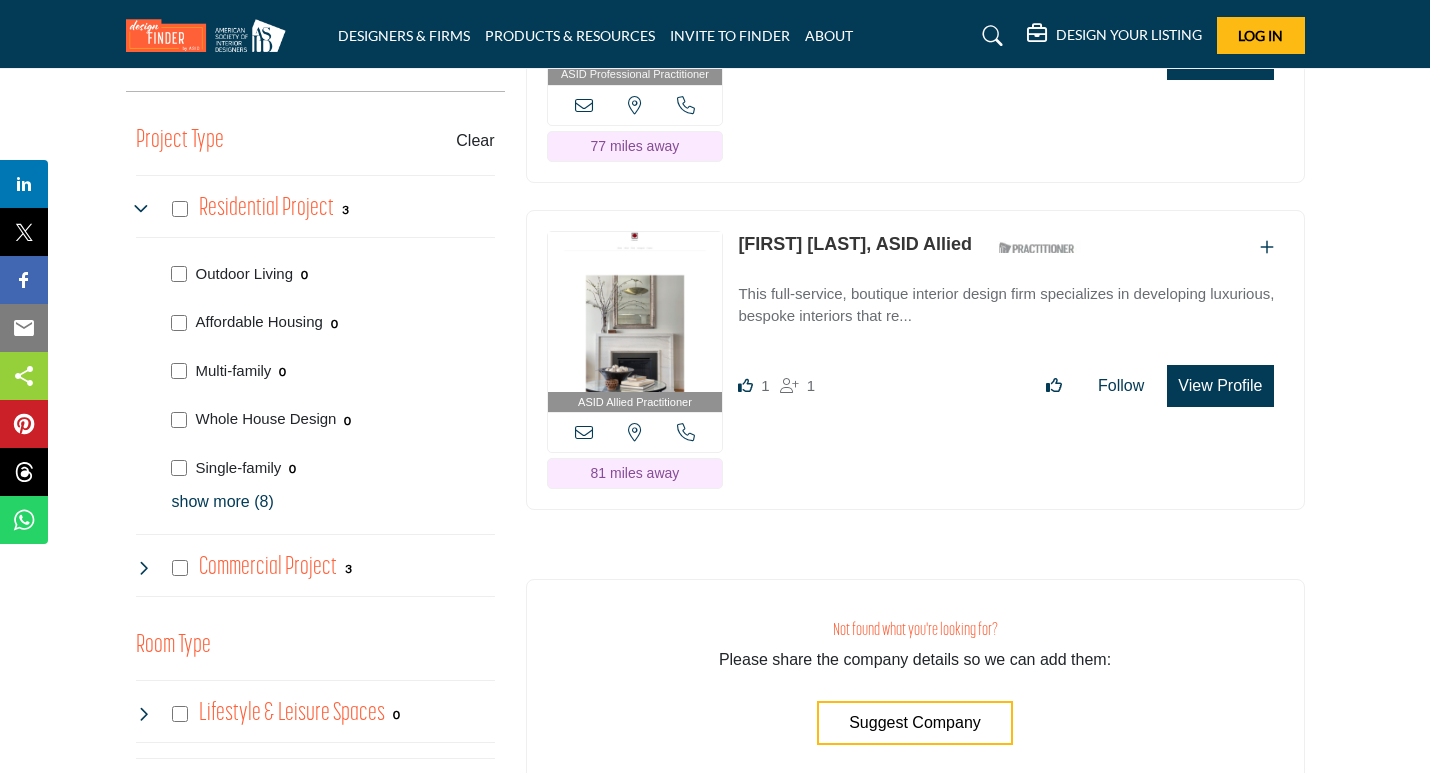 click at bounding box center [144, 209] 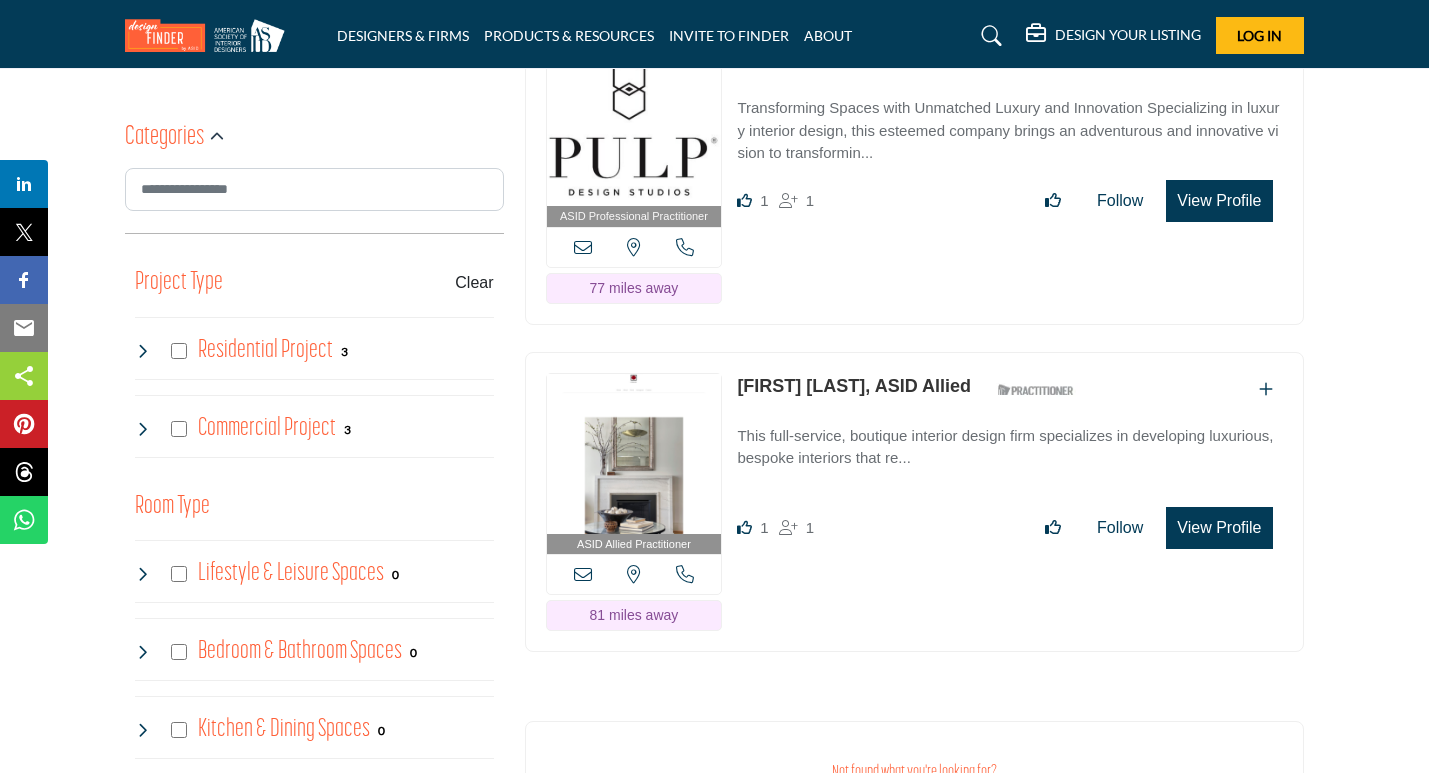 scroll, scrollTop: 975, scrollLeft: 1, axis: both 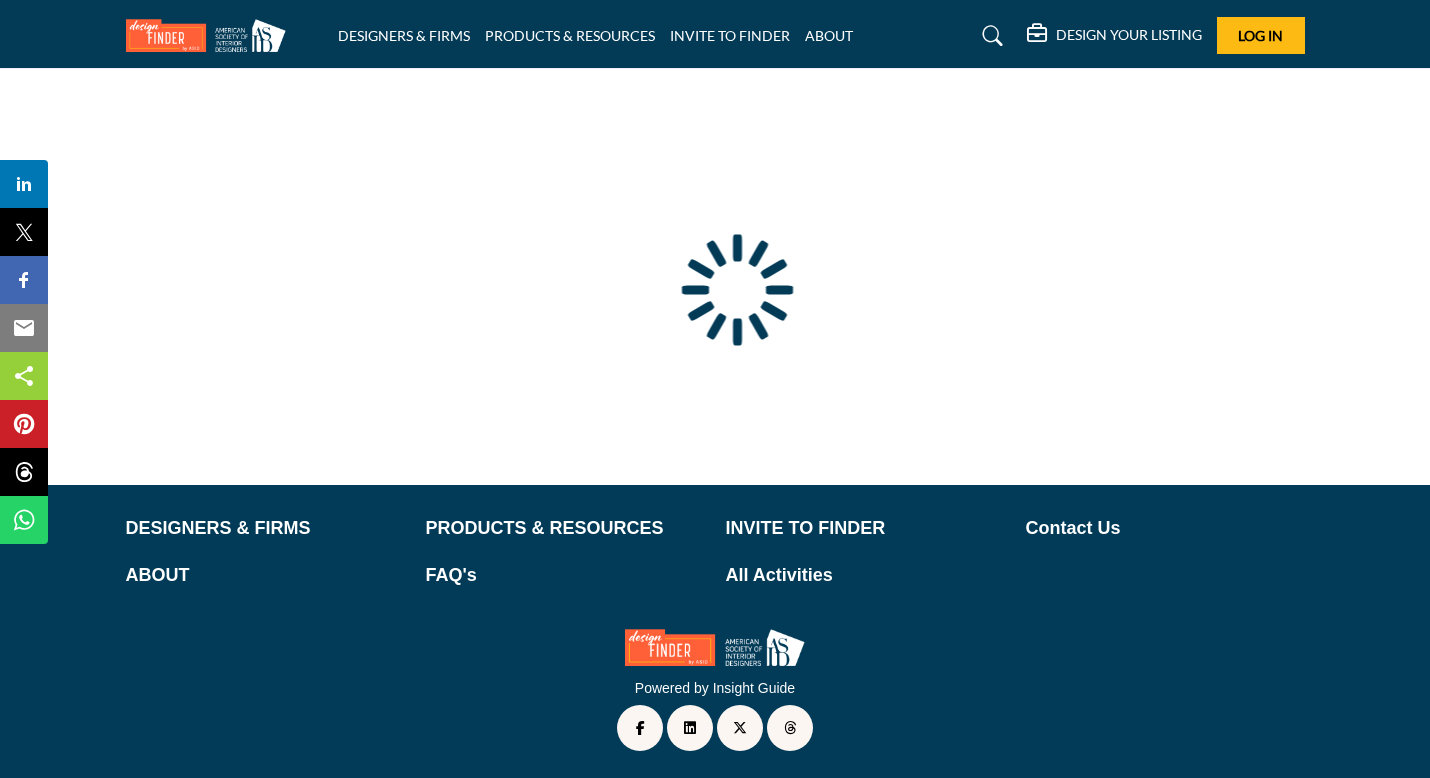 type on "**********" 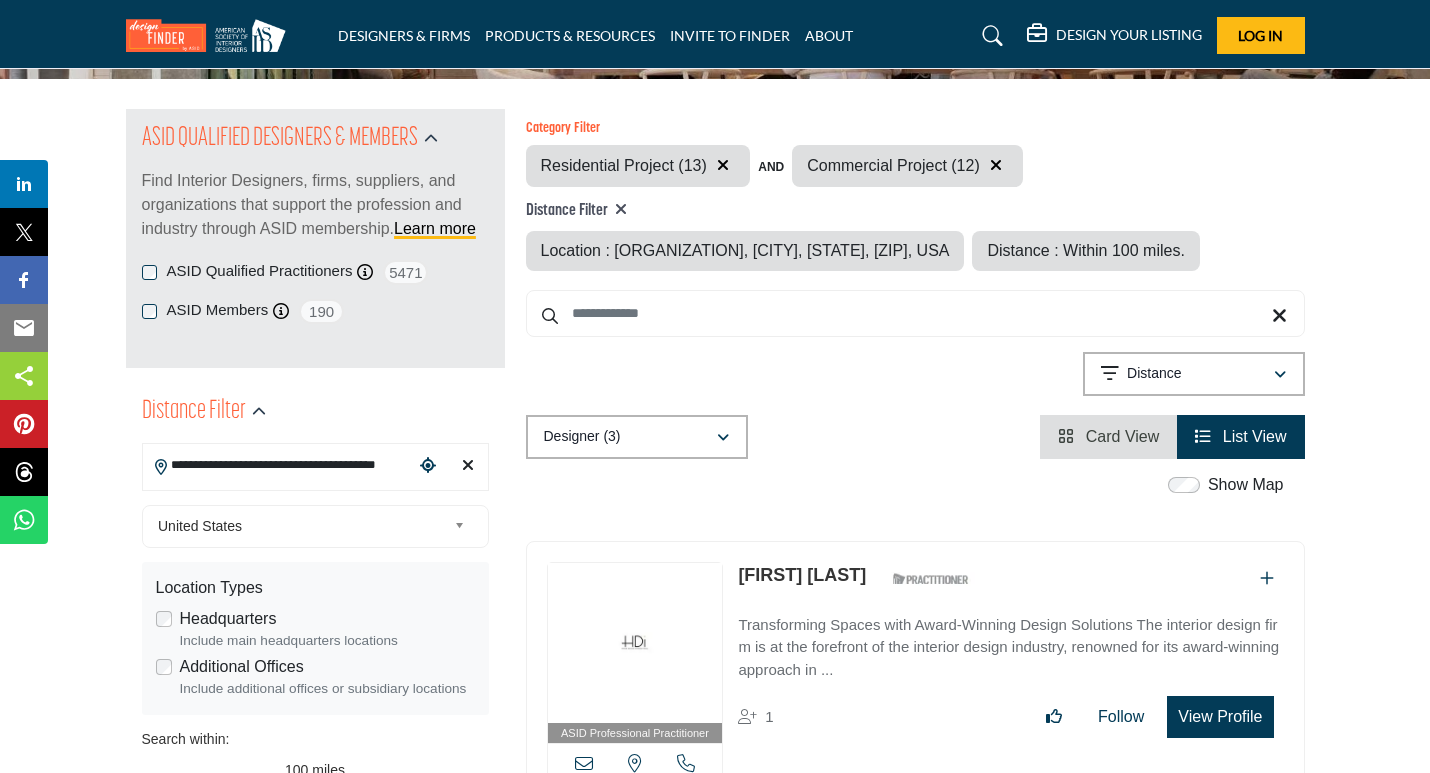 scroll, scrollTop: 193, scrollLeft: 0, axis: vertical 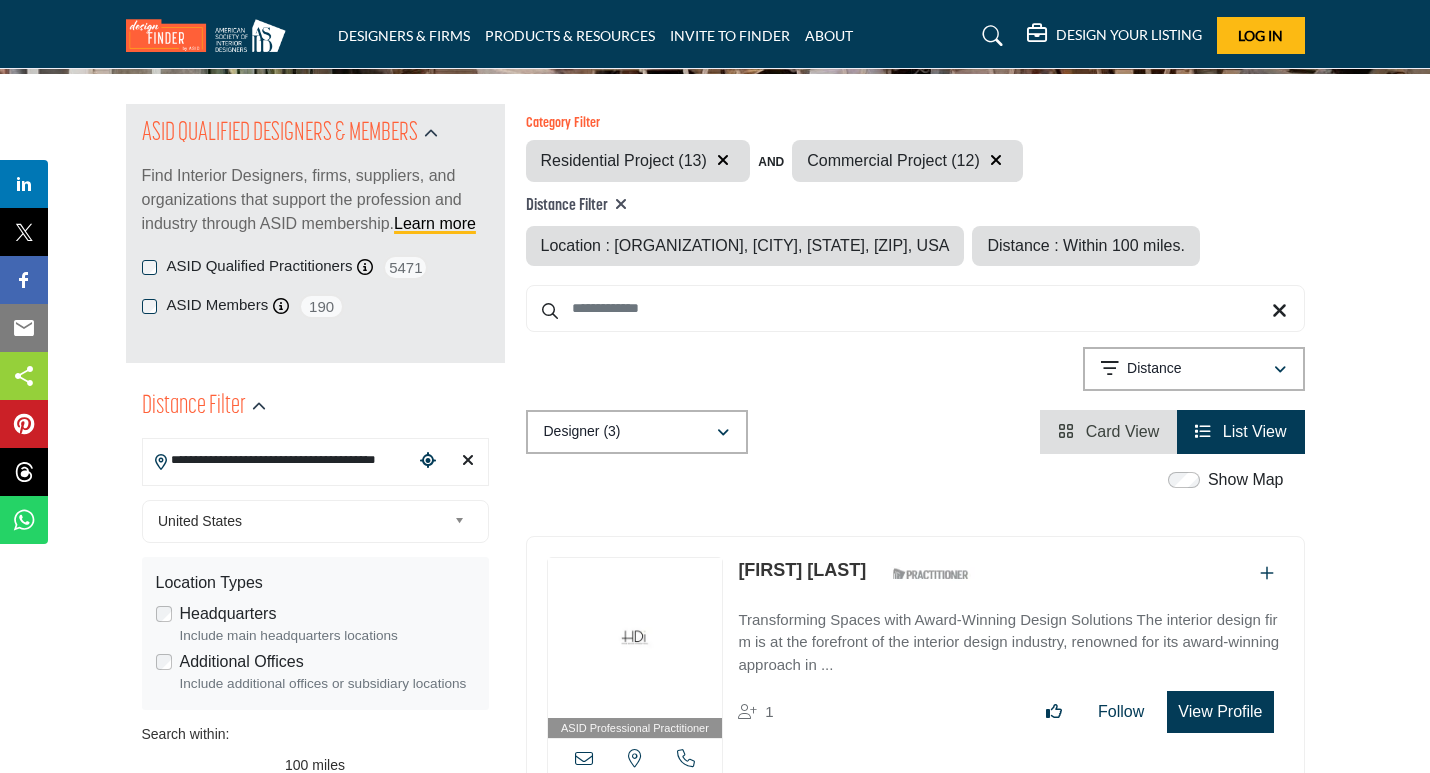 click at bounding box center (723, 160) 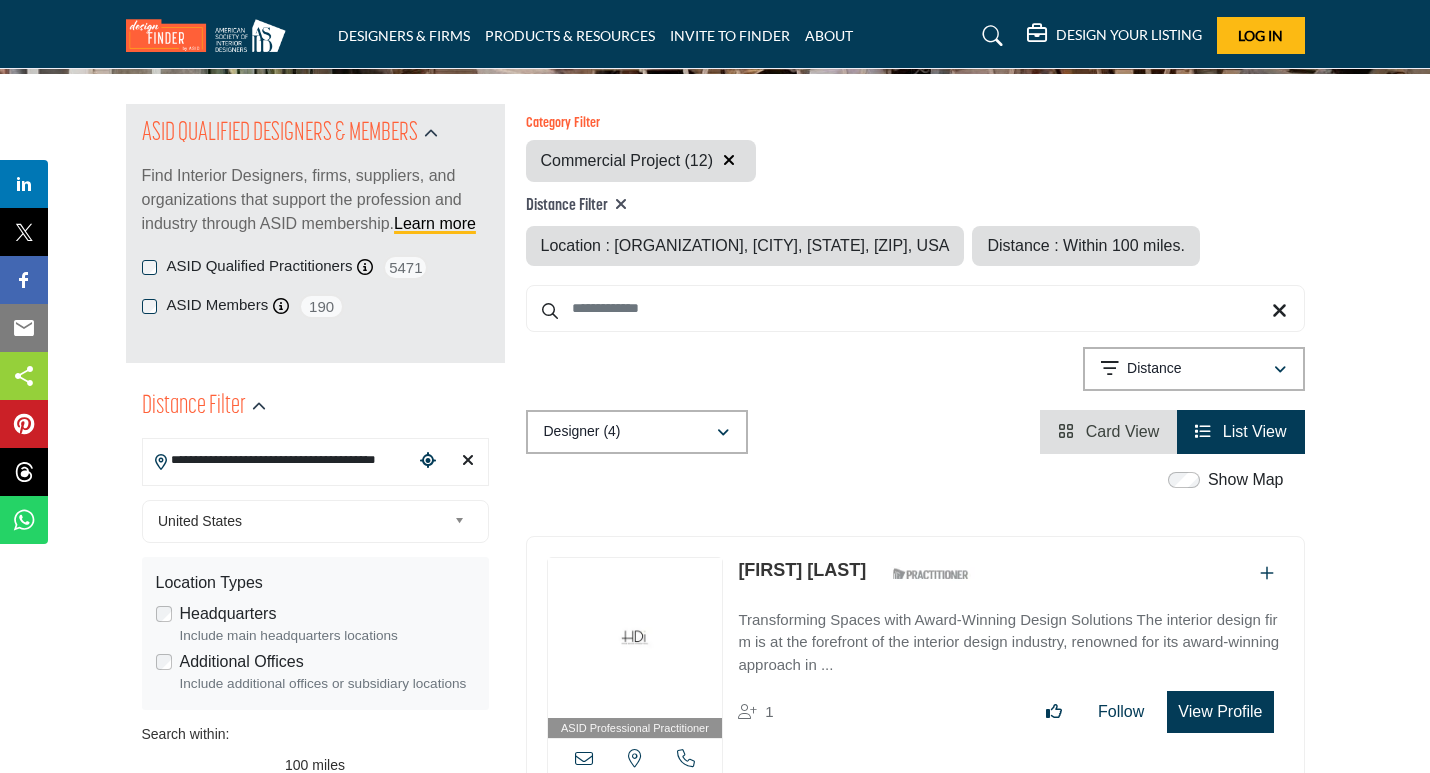 click at bounding box center (729, 160) 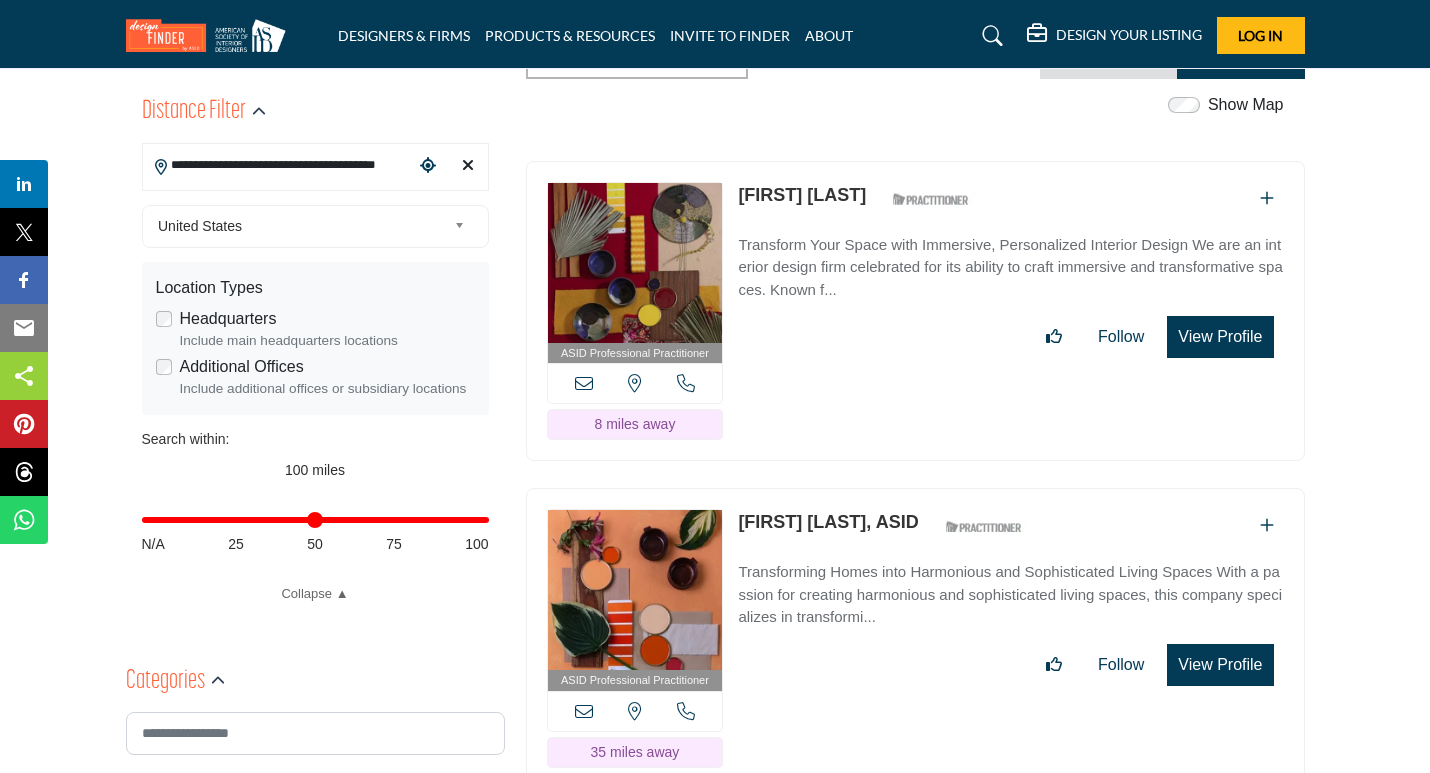 scroll, scrollTop: 495, scrollLeft: 0, axis: vertical 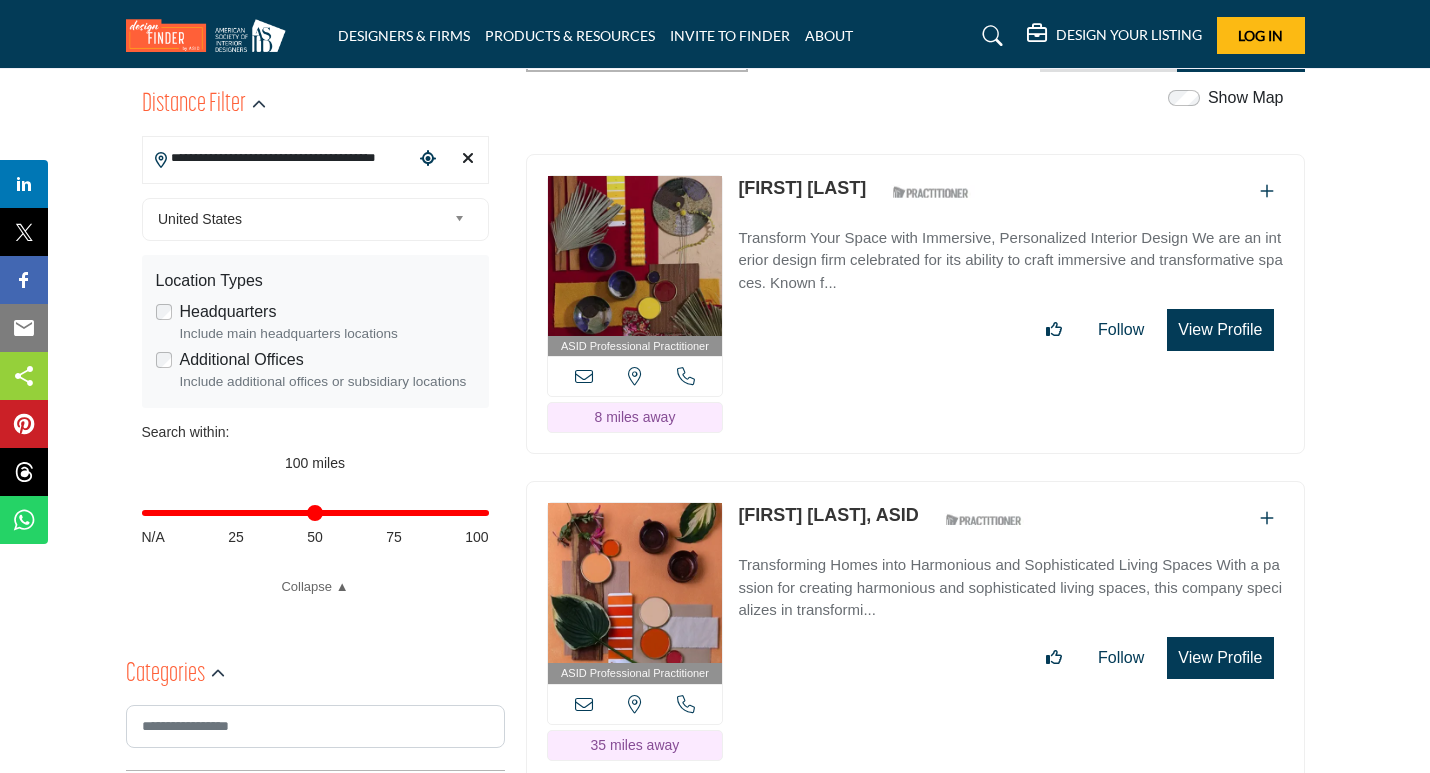 click on "[FIRST] [LAST]" at bounding box center [802, 188] 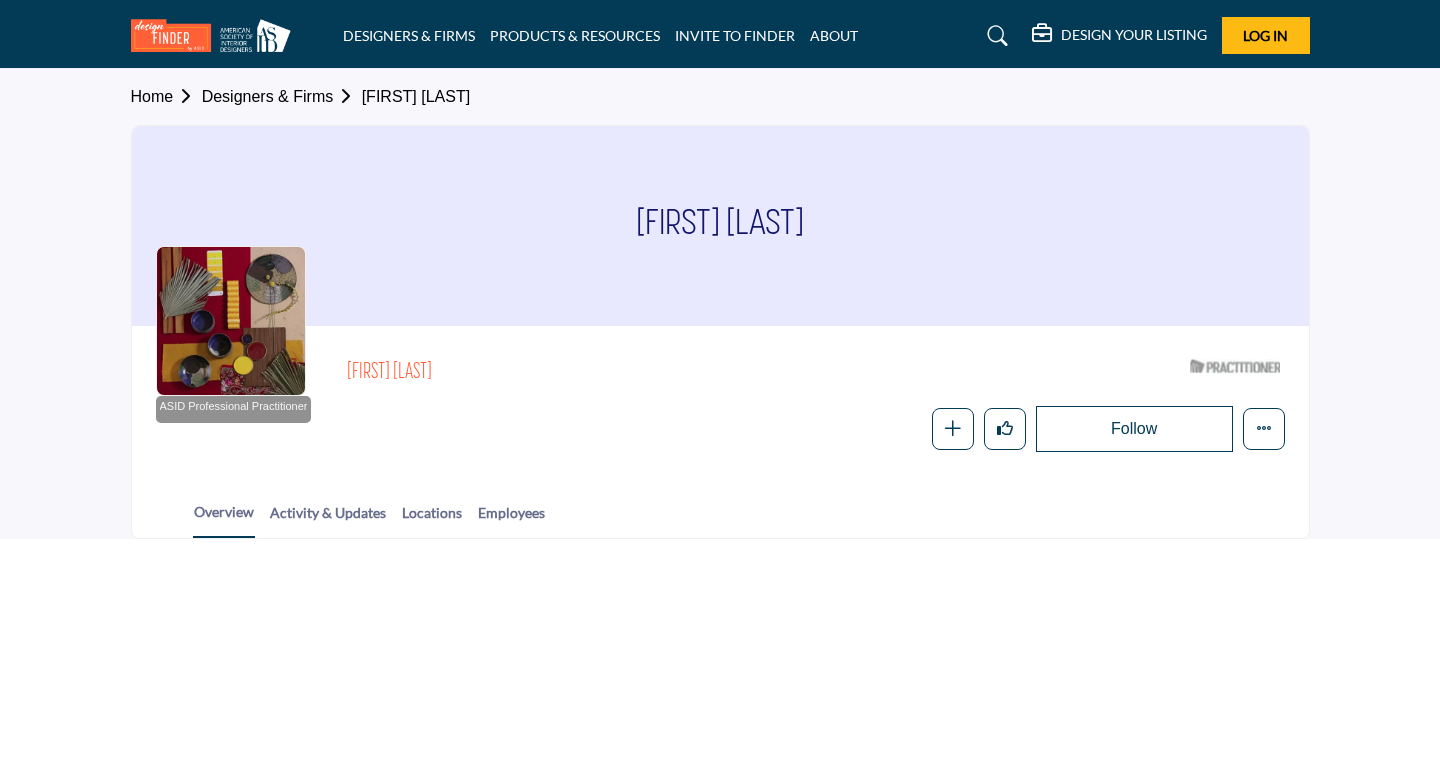 scroll, scrollTop: 0, scrollLeft: 0, axis: both 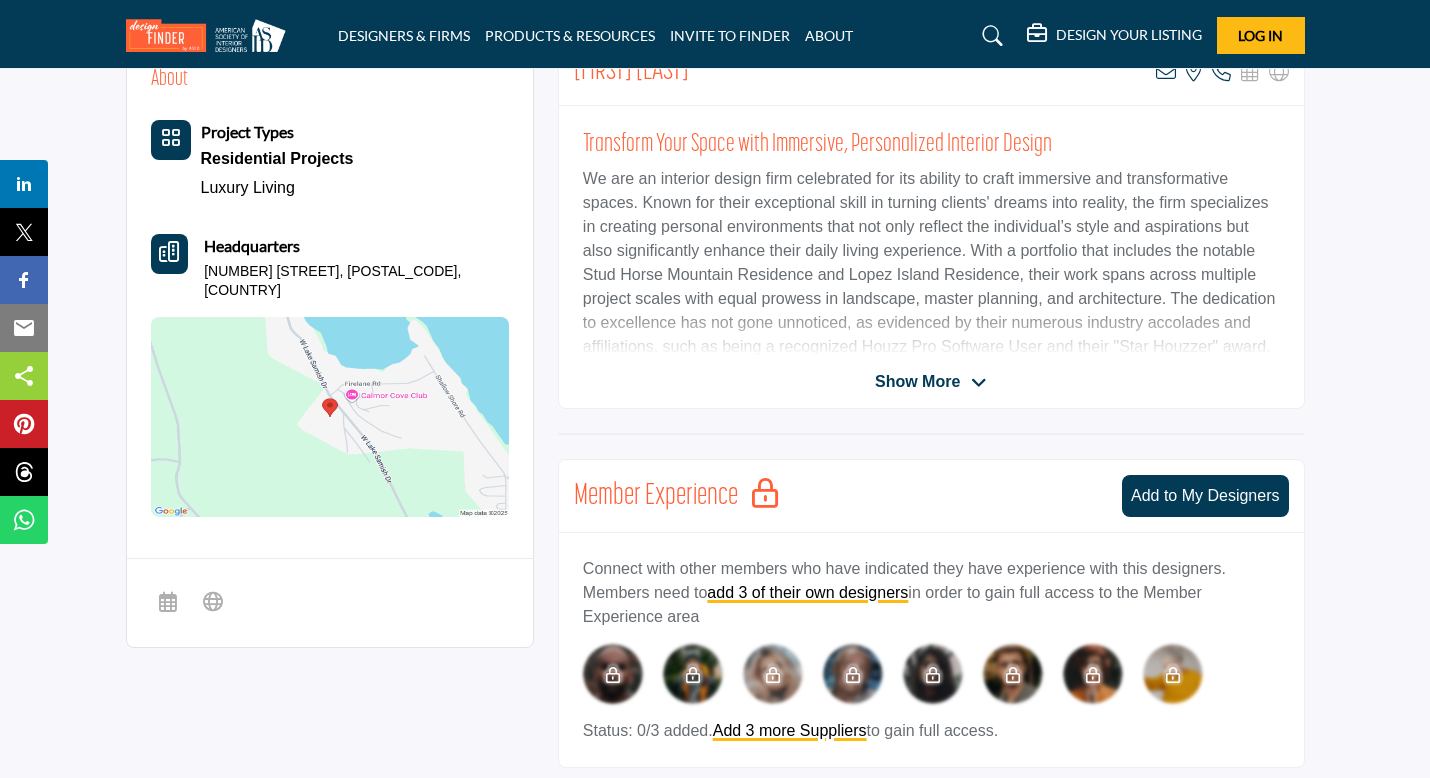 click on "Show More" at bounding box center [931, 382] 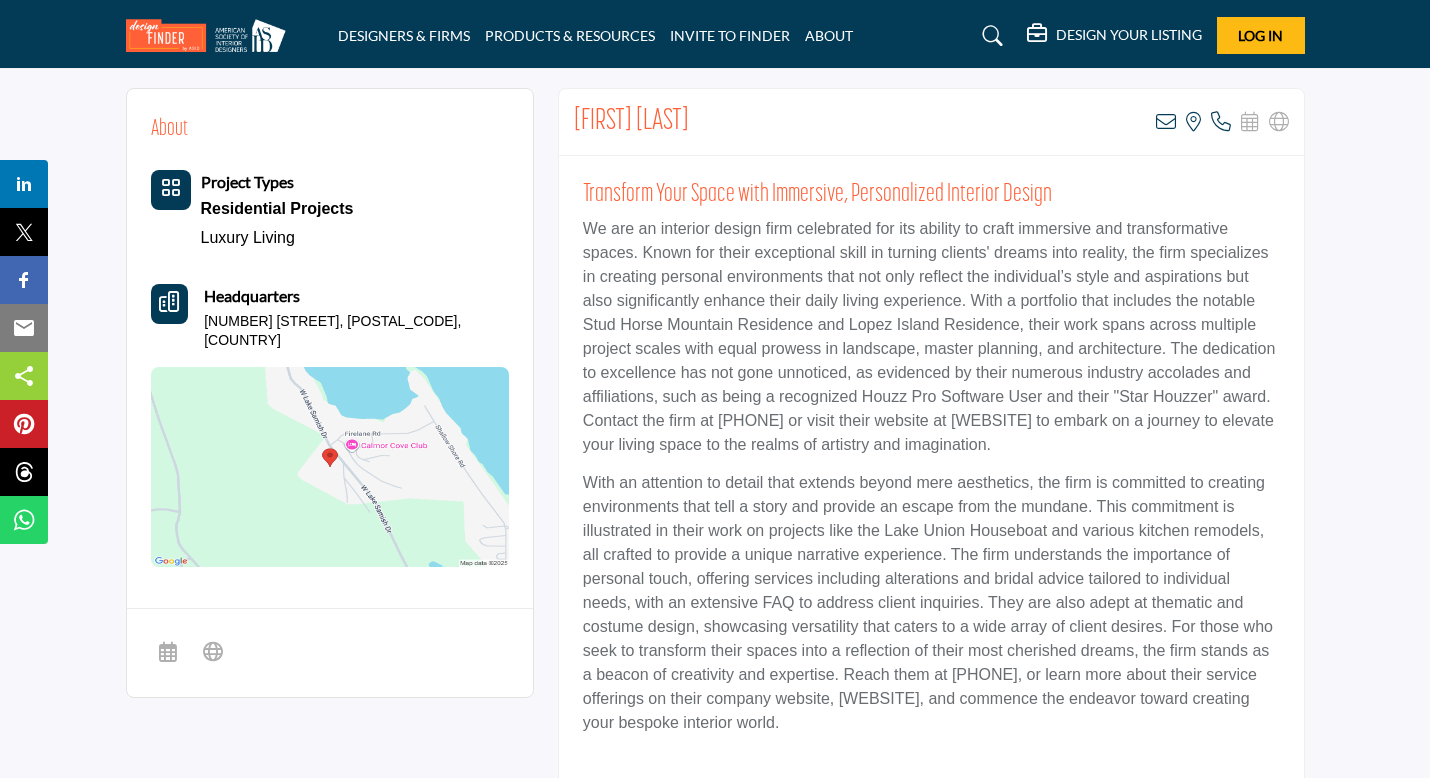scroll, scrollTop: 477, scrollLeft: 0, axis: vertical 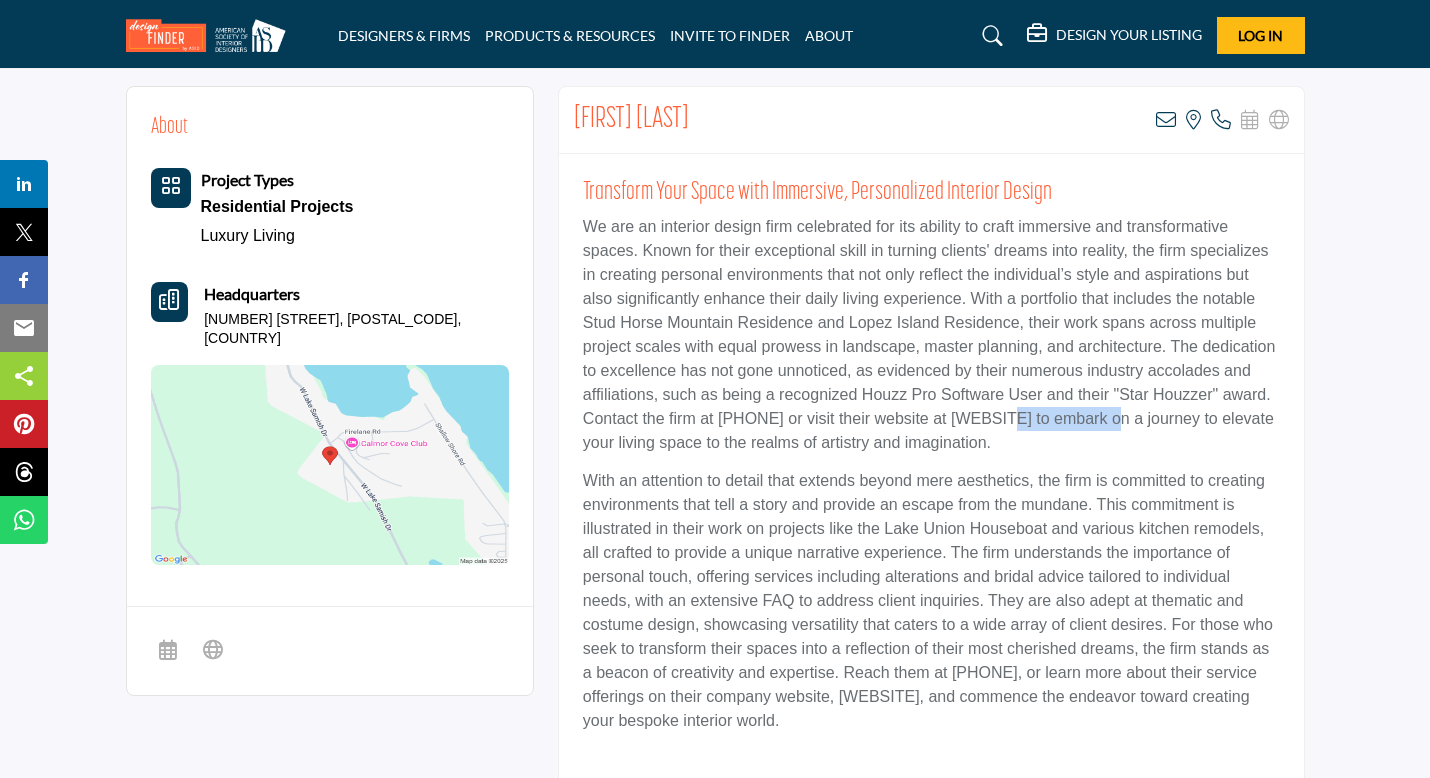 drag, startPoint x: 1122, startPoint y: 415, endPoint x: 1229, endPoint y: 419, distance: 107.07474 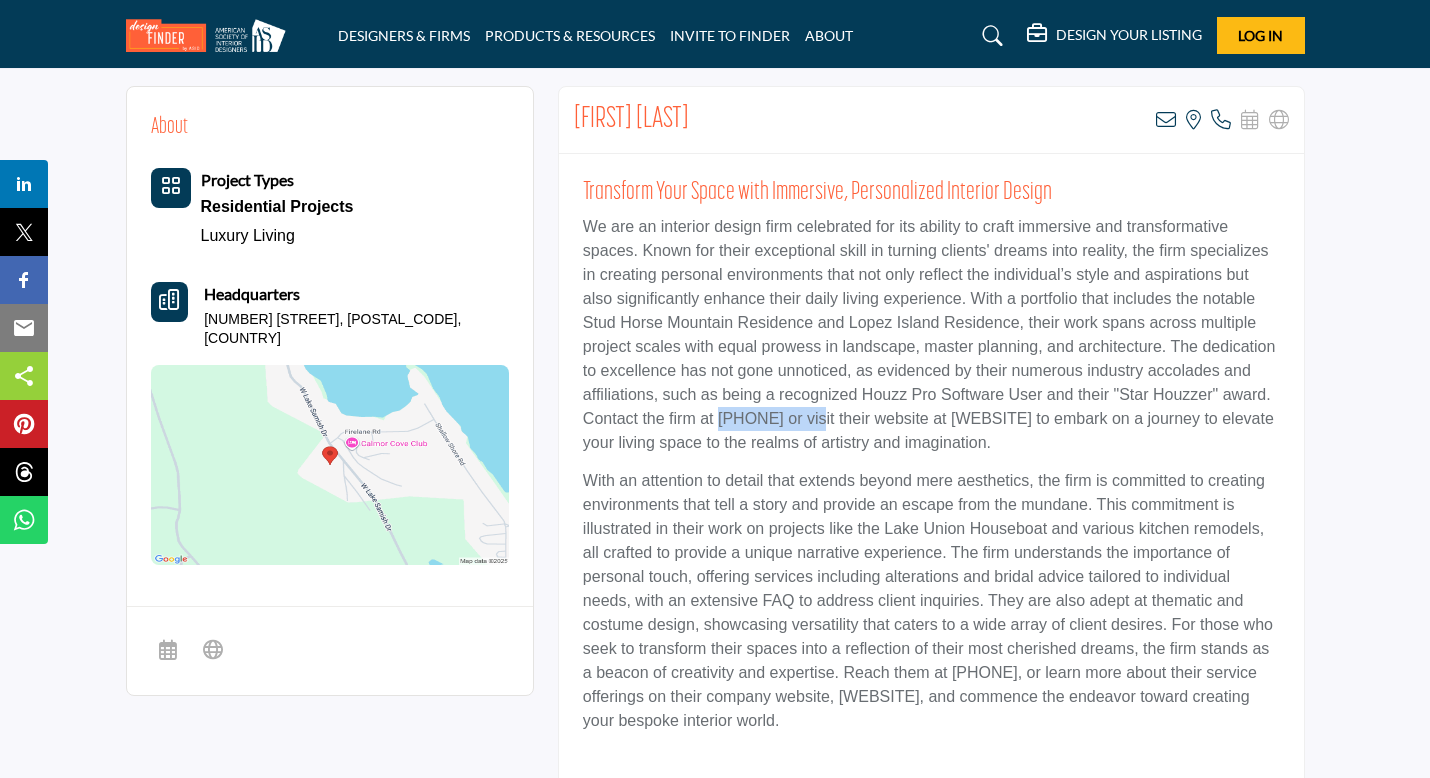 drag, startPoint x: 951, startPoint y: 420, endPoint x: 845, endPoint y: 413, distance: 106.23088 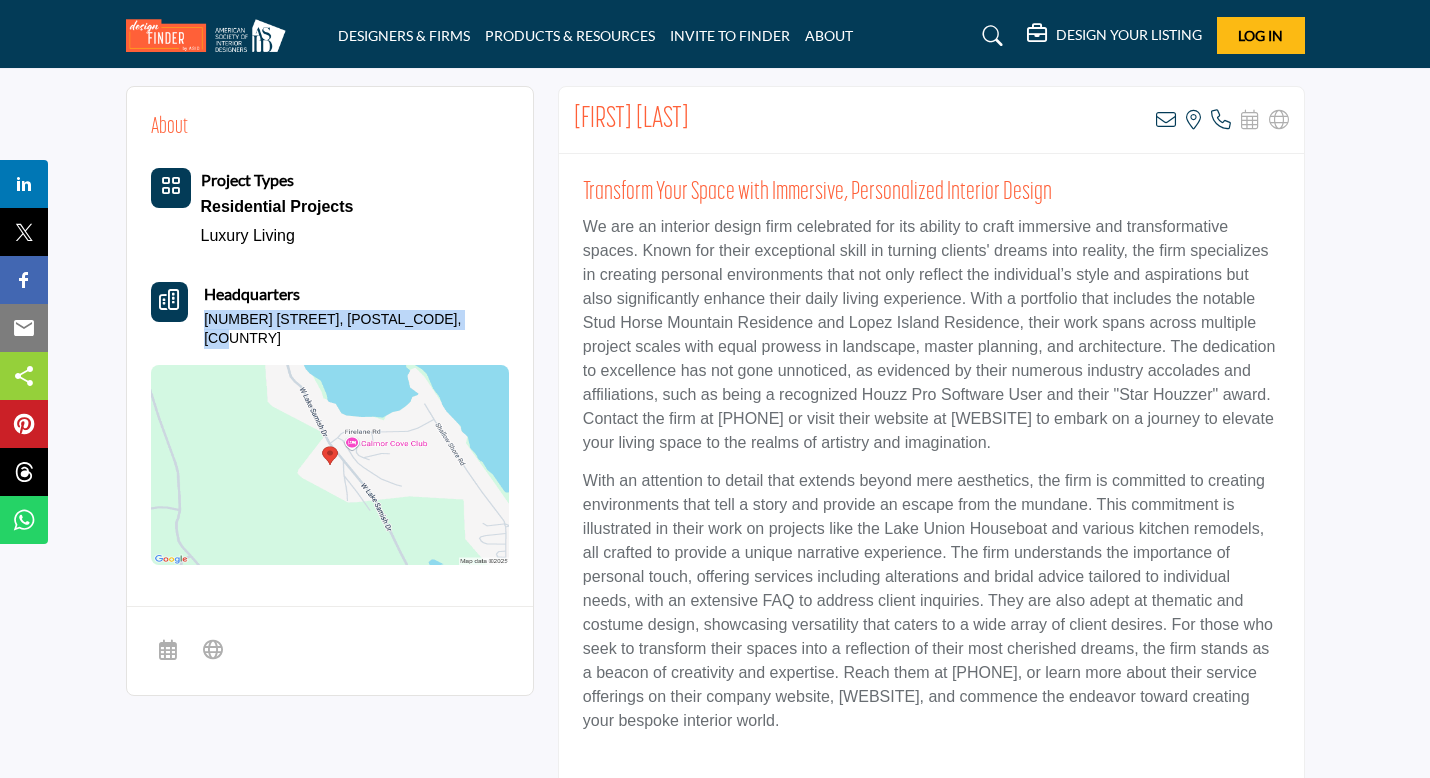 drag, startPoint x: 477, startPoint y: 317, endPoint x: 211, endPoint y: 311, distance: 266.06766 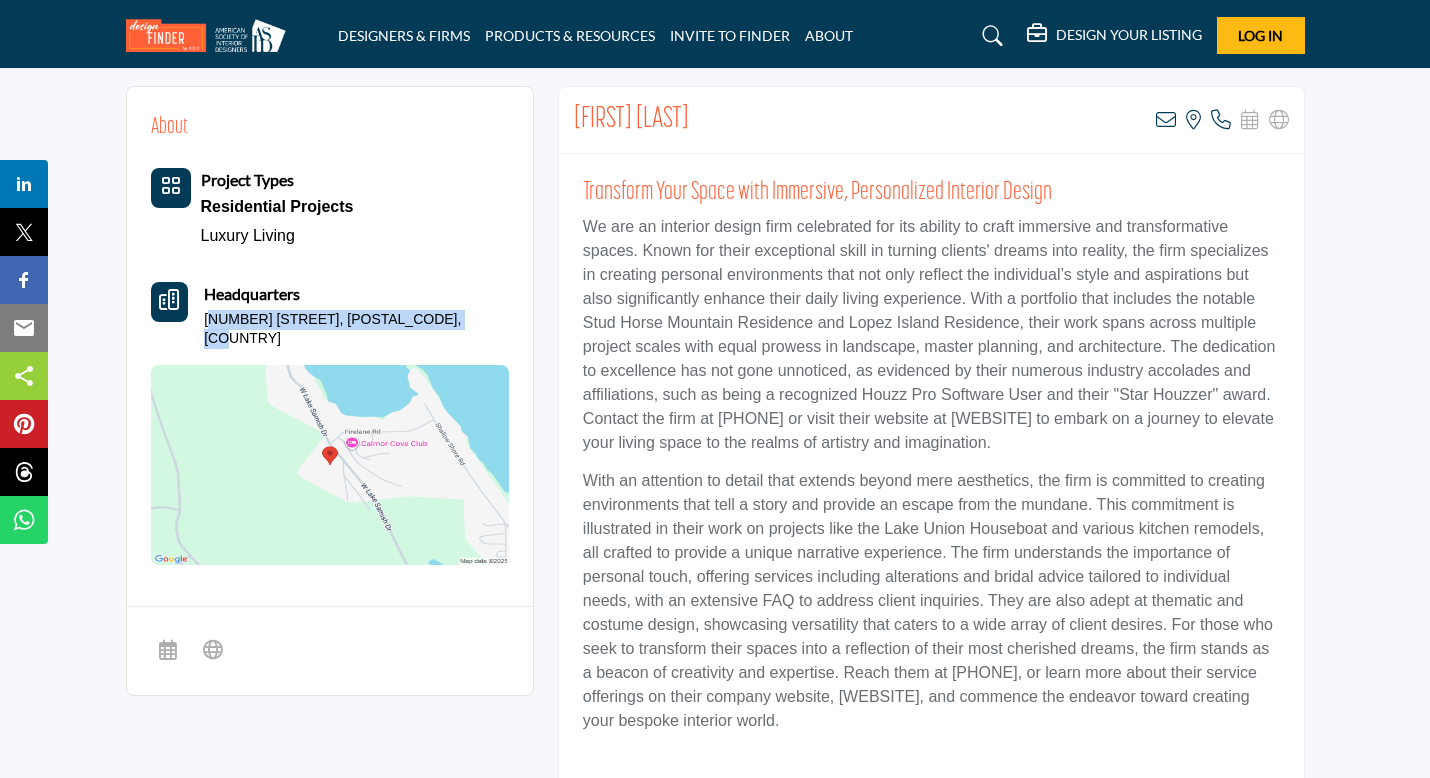 copy on "83 W Lake Samish Dr, 98229-9314, USA" 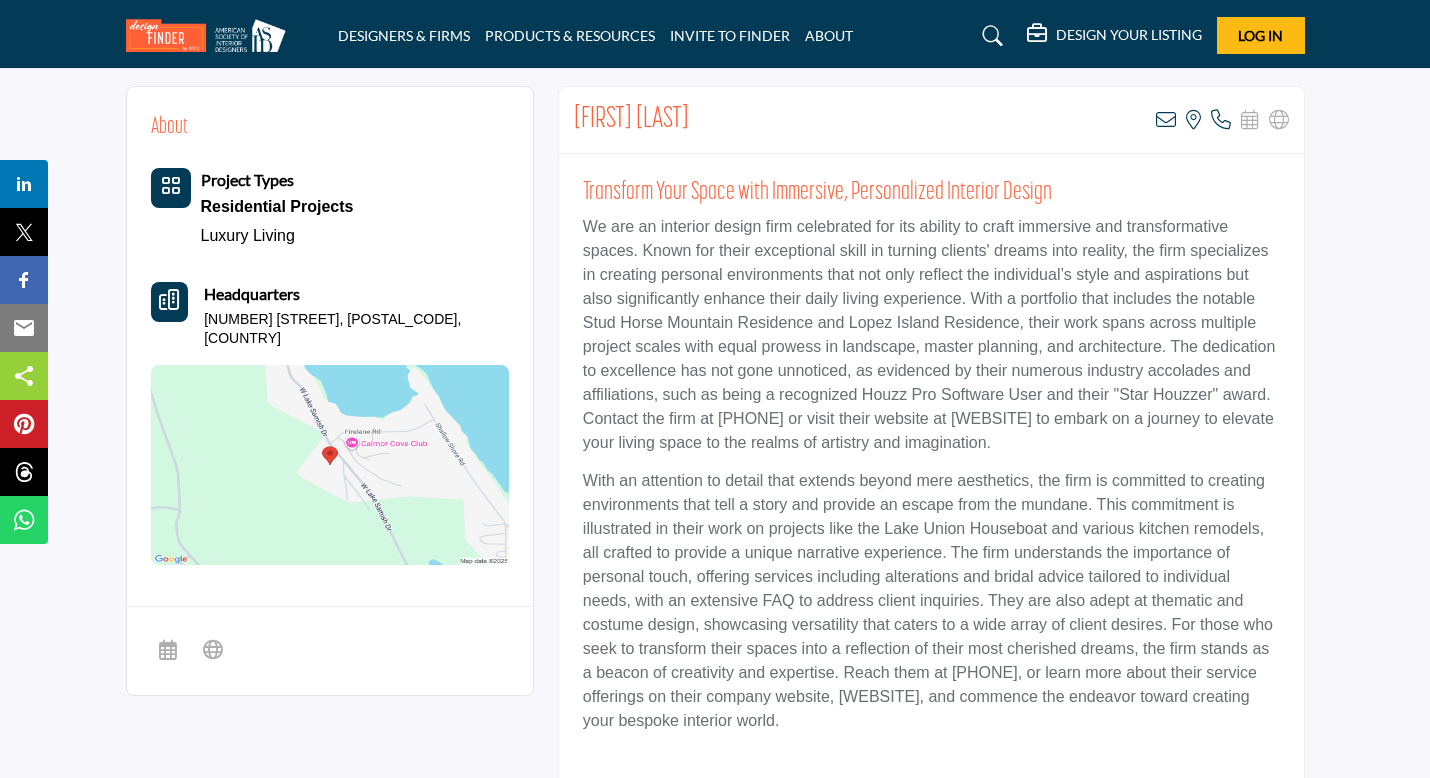 click on "About
Project Types
Residential Projects
Luxury Living" at bounding box center [330, 338] 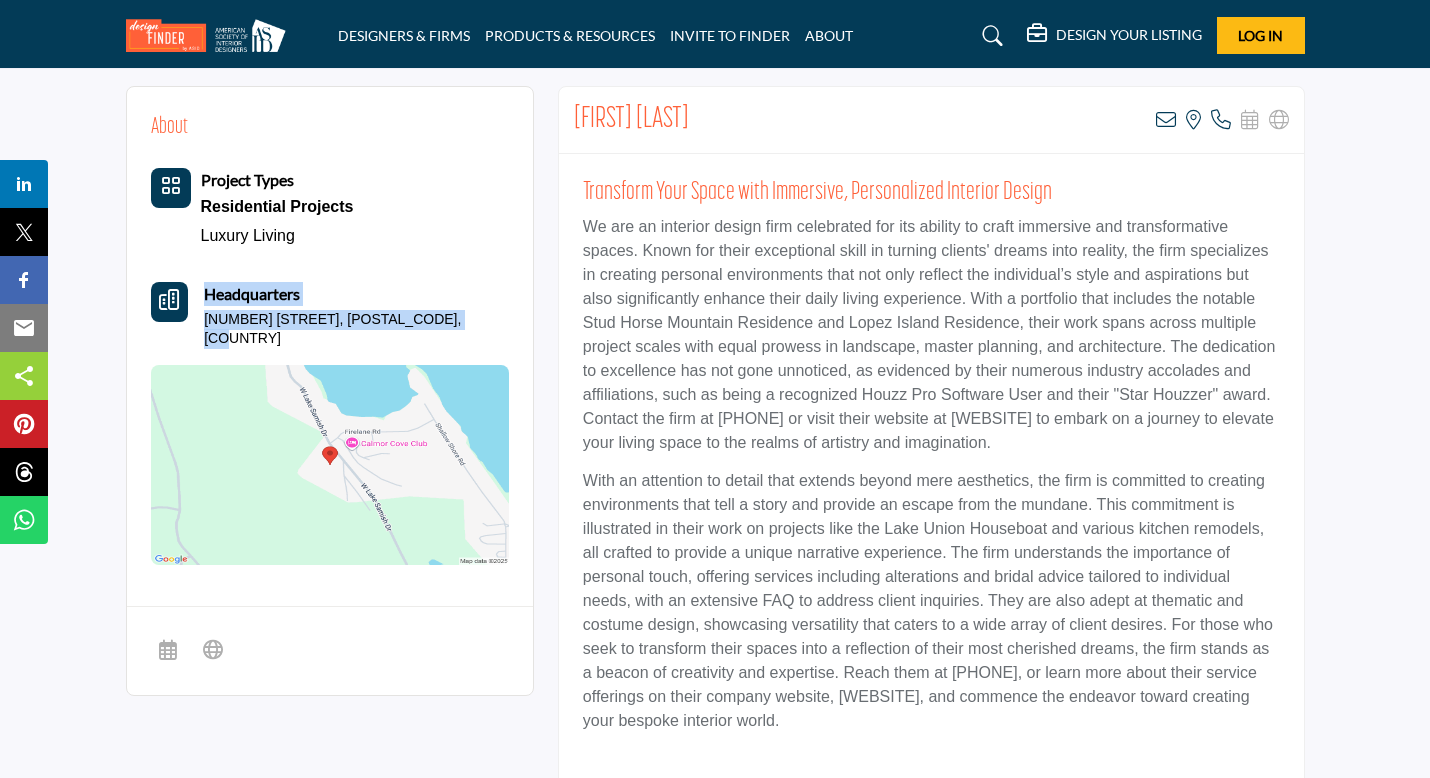drag, startPoint x: 472, startPoint y: 316, endPoint x: 191, endPoint y: 323, distance: 281.0872 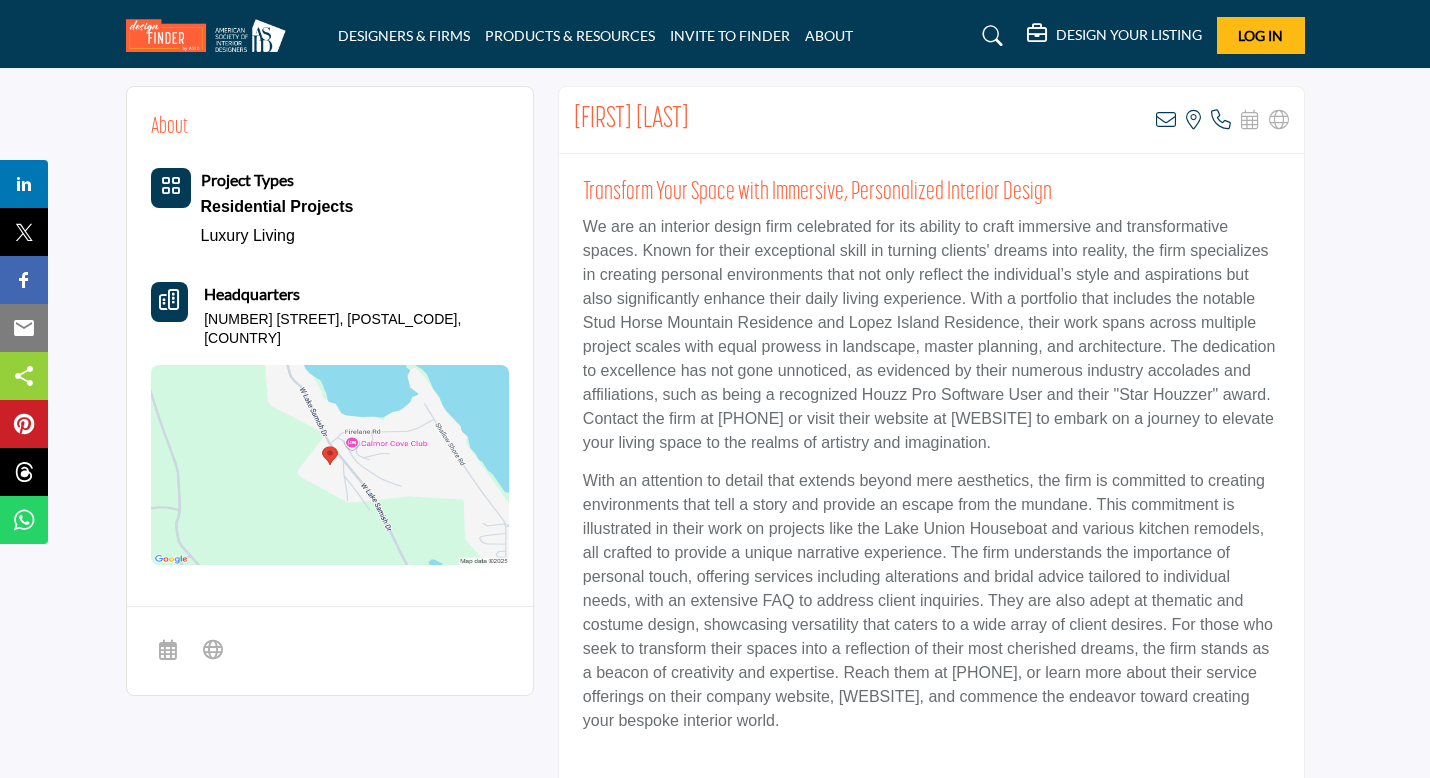 click on "Headquarters
283 W Lake Samish Dr, 98229-9314, USA" at bounding box center (356, 315) 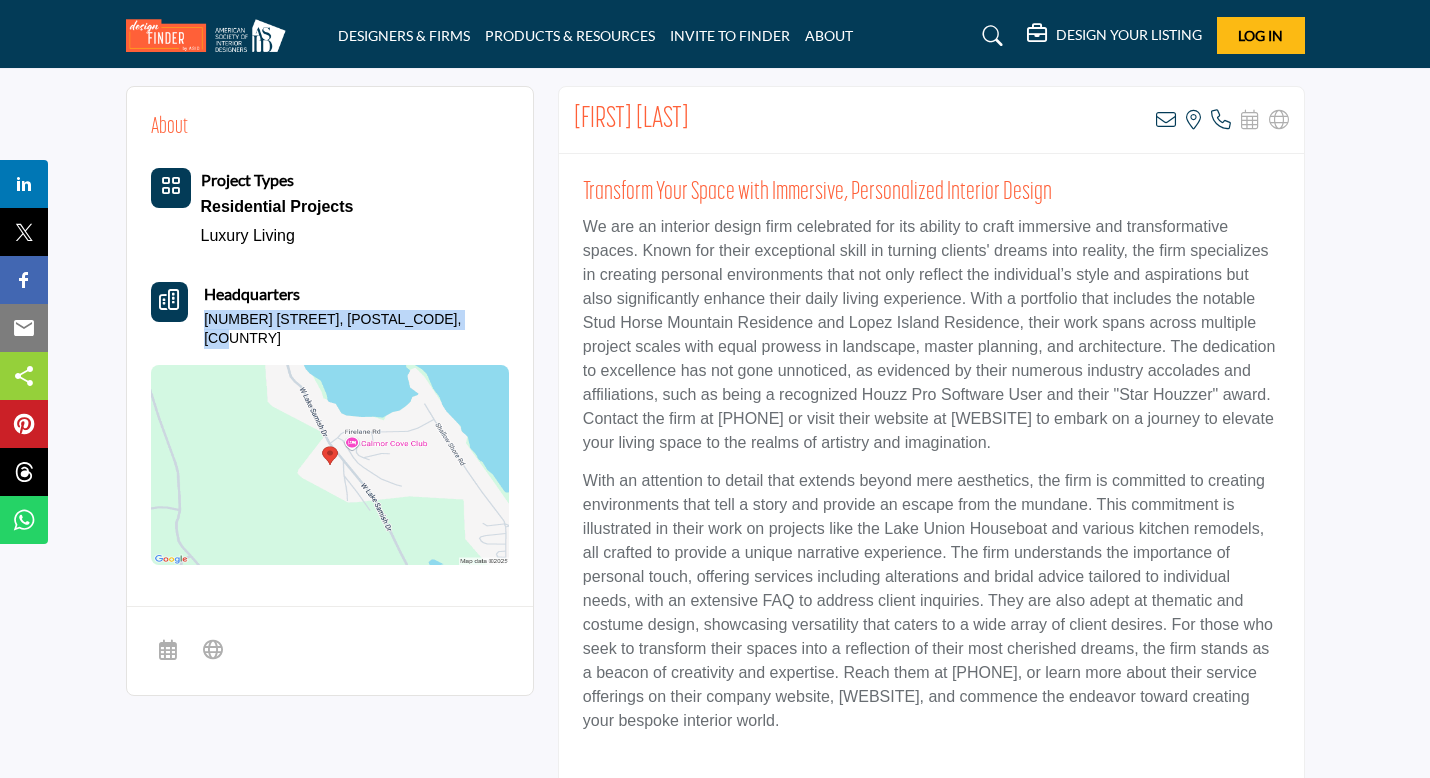 drag, startPoint x: 471, startPoint y: 319, endPoint x: 205, endPoint y: 310, distance: 266.15222 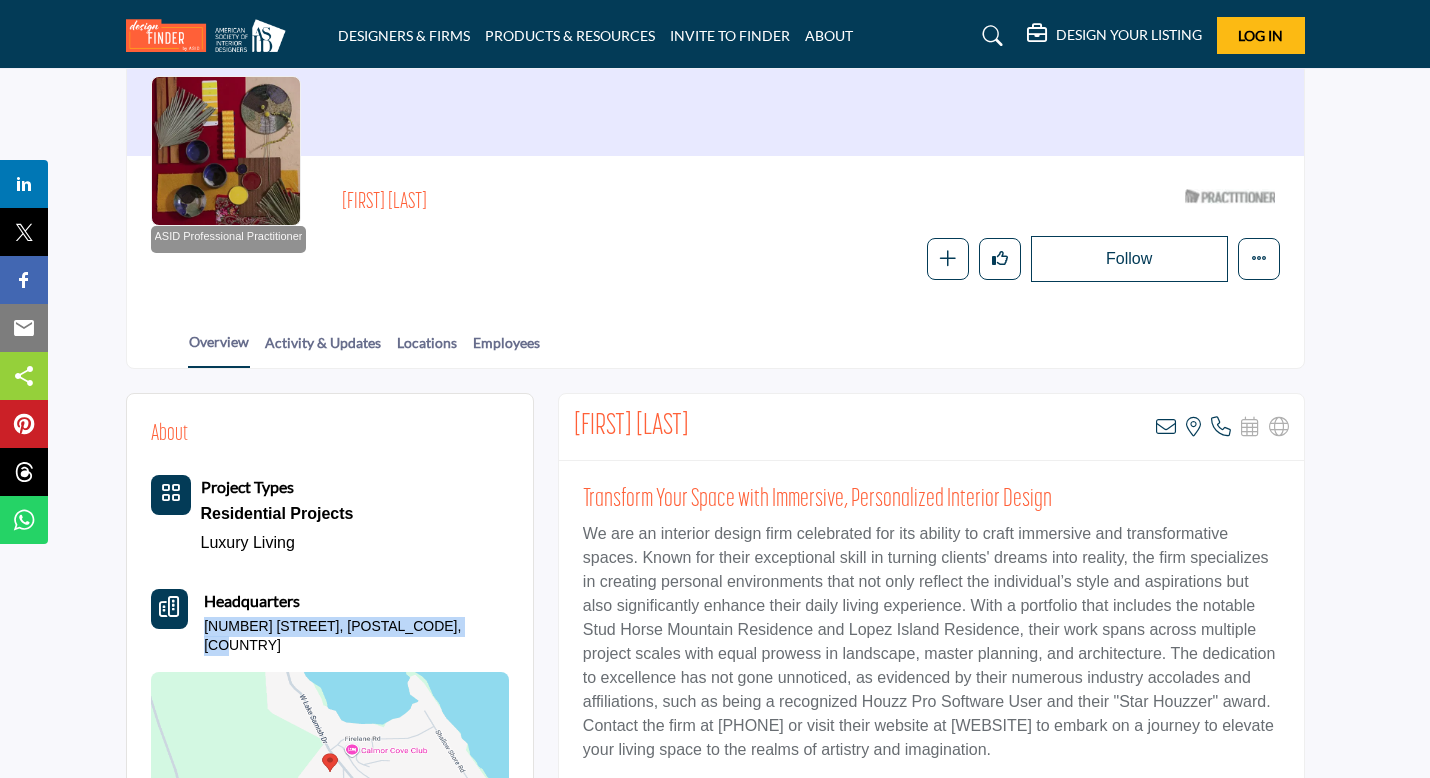 scroll, scrollTop: 0, scrollLeft: 0, axis: both 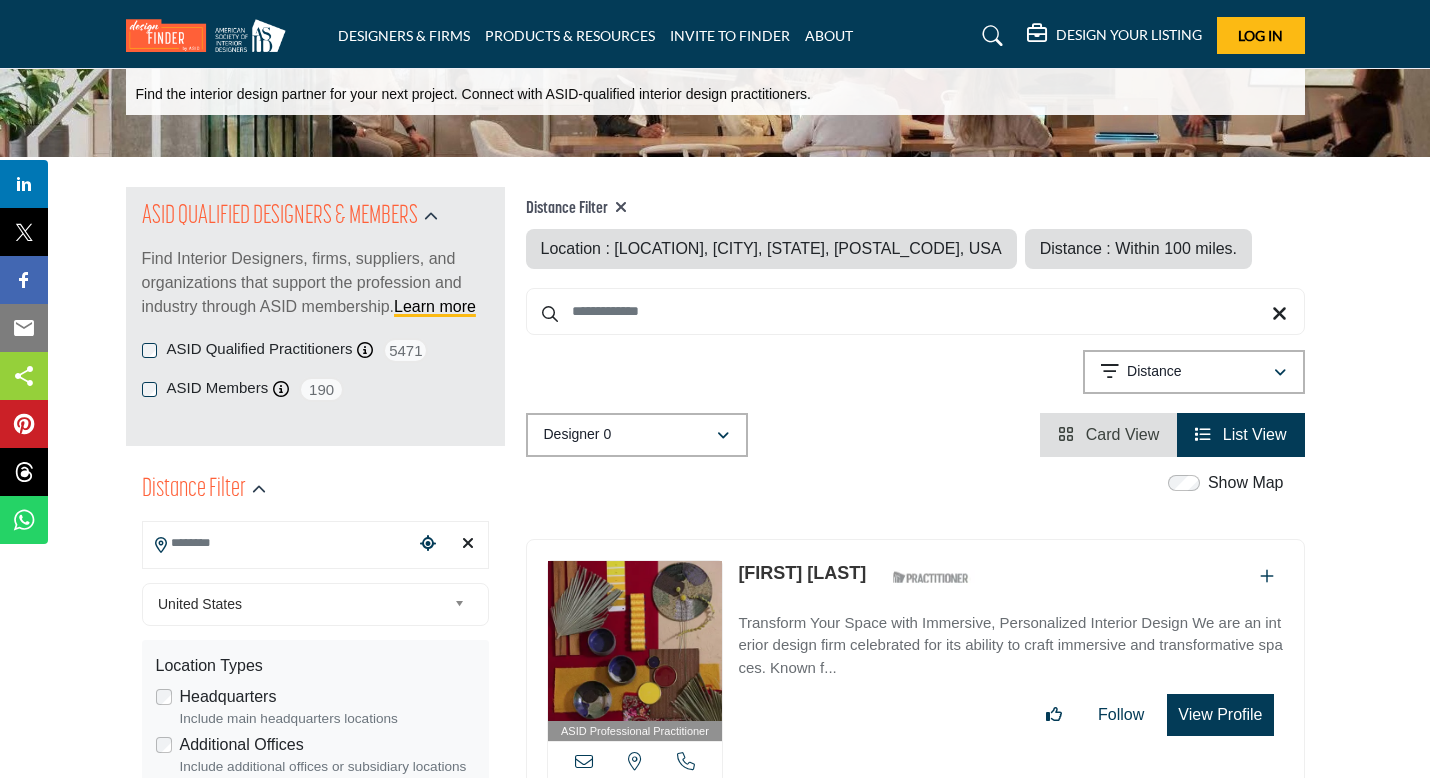 type on "**********" 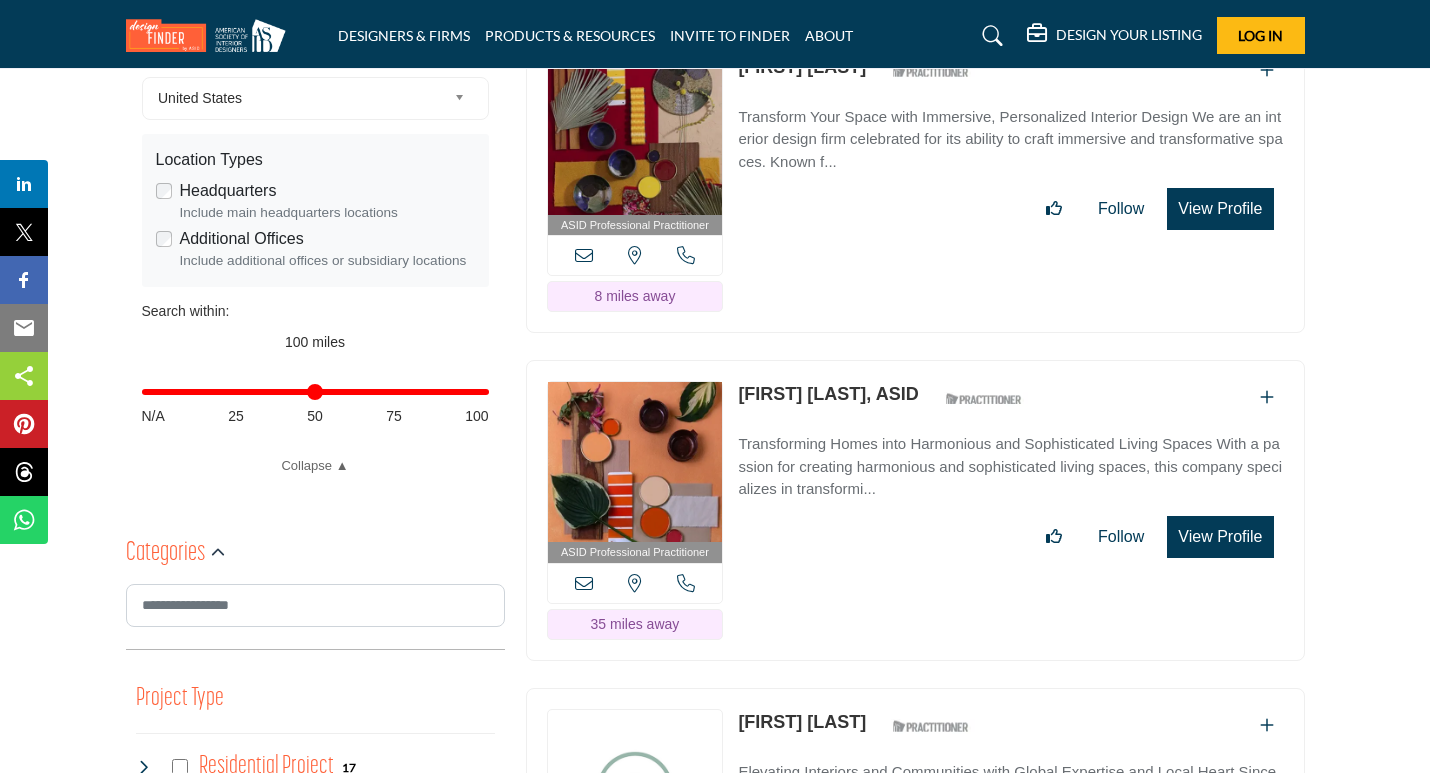 scroll, scrollTop: 620, scrollLeft: 0, axis: vertical 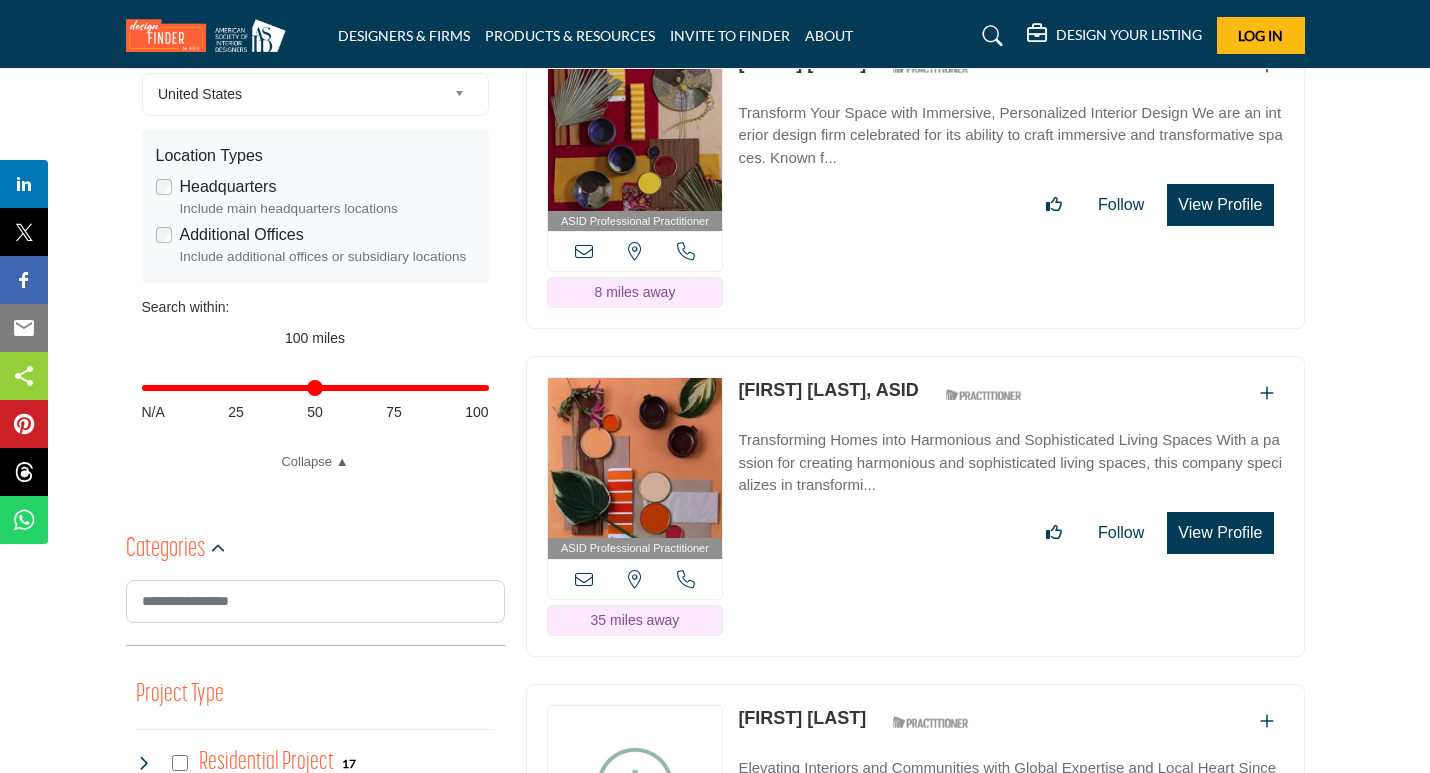 click on "[FIRST] [LAST], ASID" at bounding box center [828, 390] 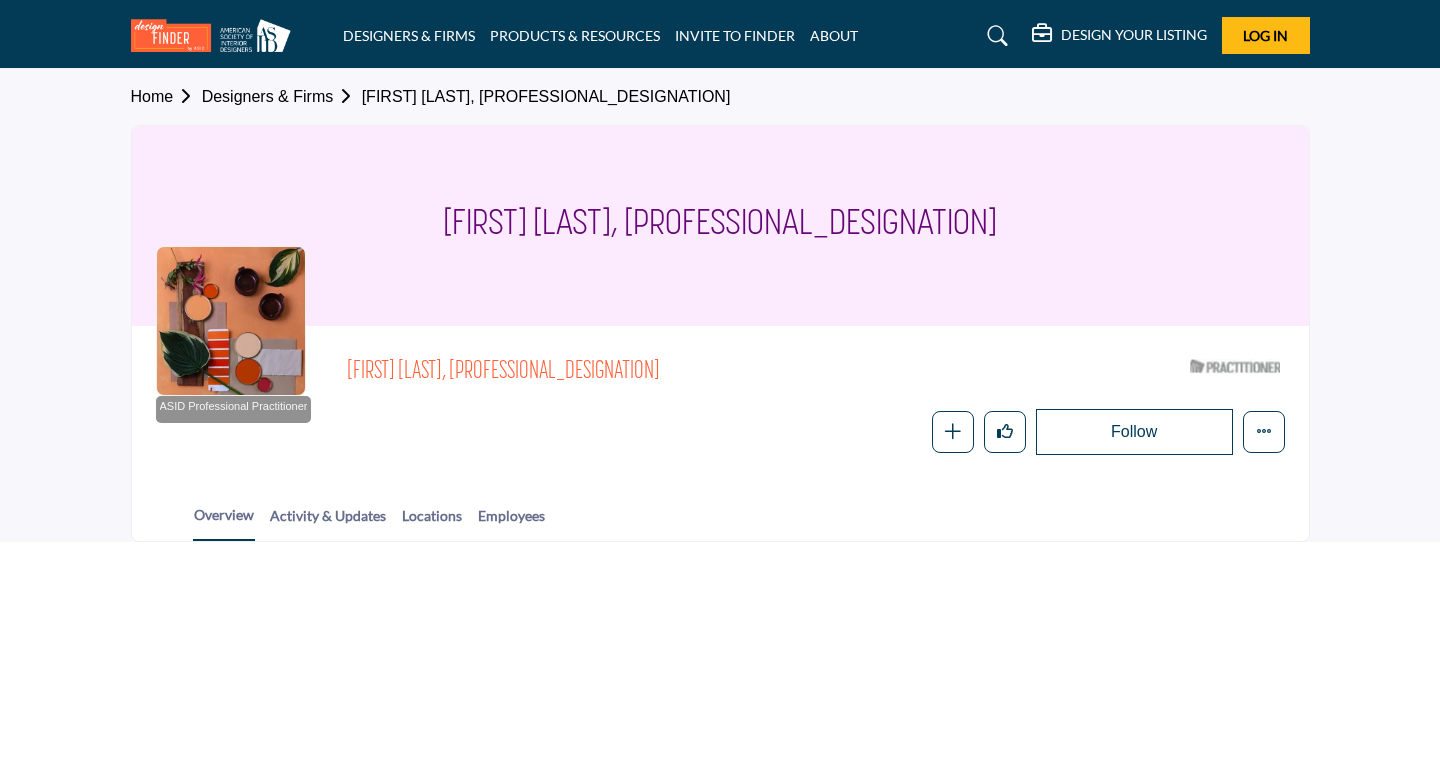 scroll, scrollTop: 0, scrollLeft: 0, axis: both 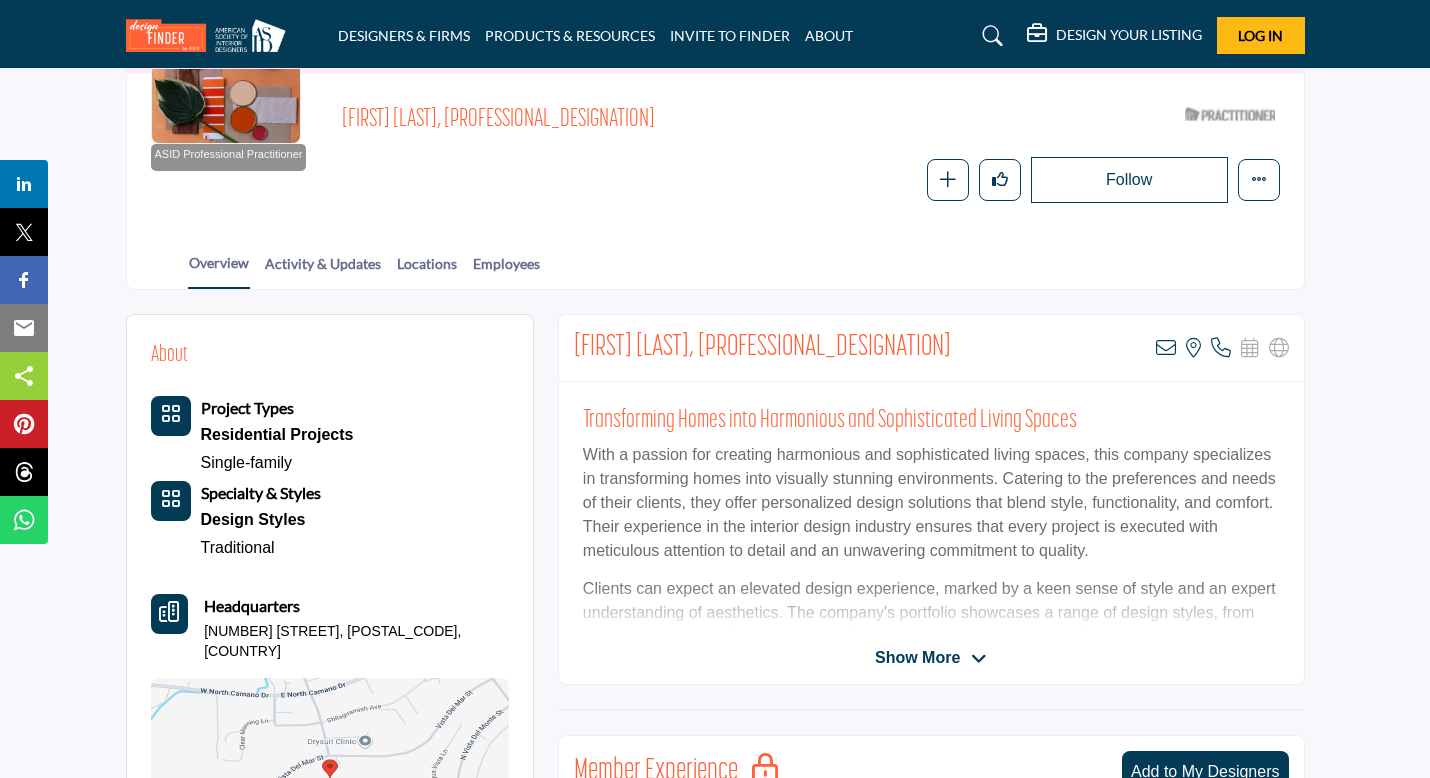 click on "Show More" at bounding box center (917, 658) 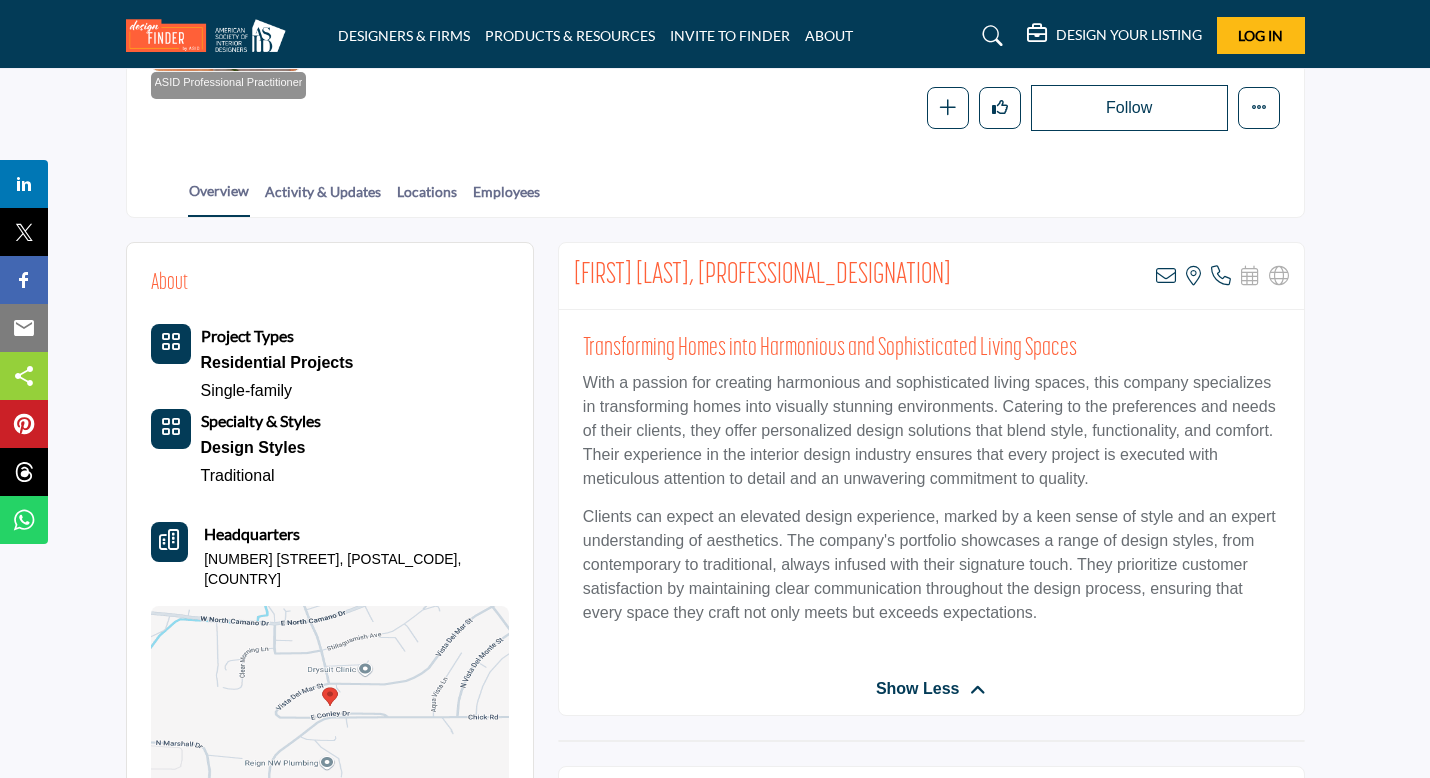 scroll, scrollTop: 330, scrollLeft: 0, axis: vertical 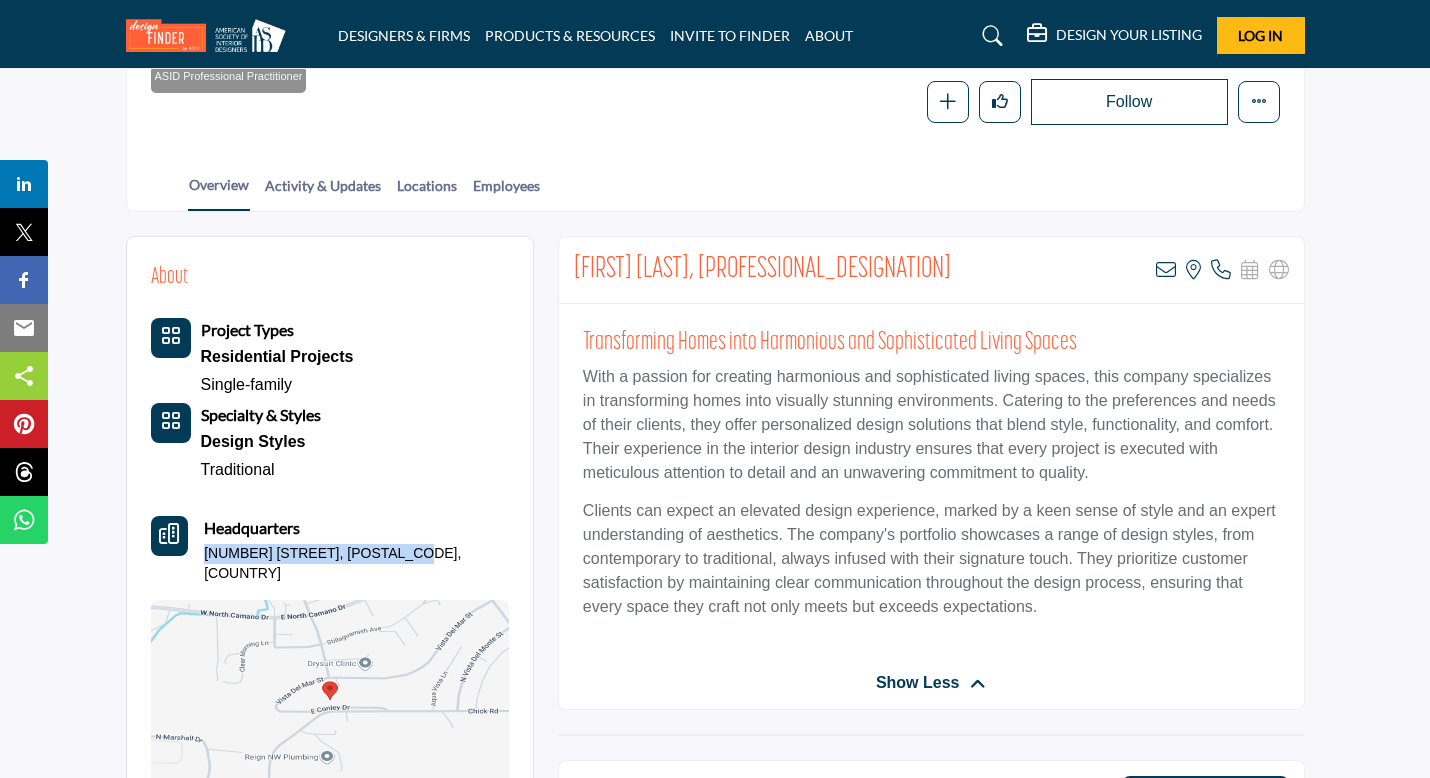 drag, startPoint x: 407, startPoint y: 552, endPoint x: 206, endPoint y: 554, distance: 201.00995 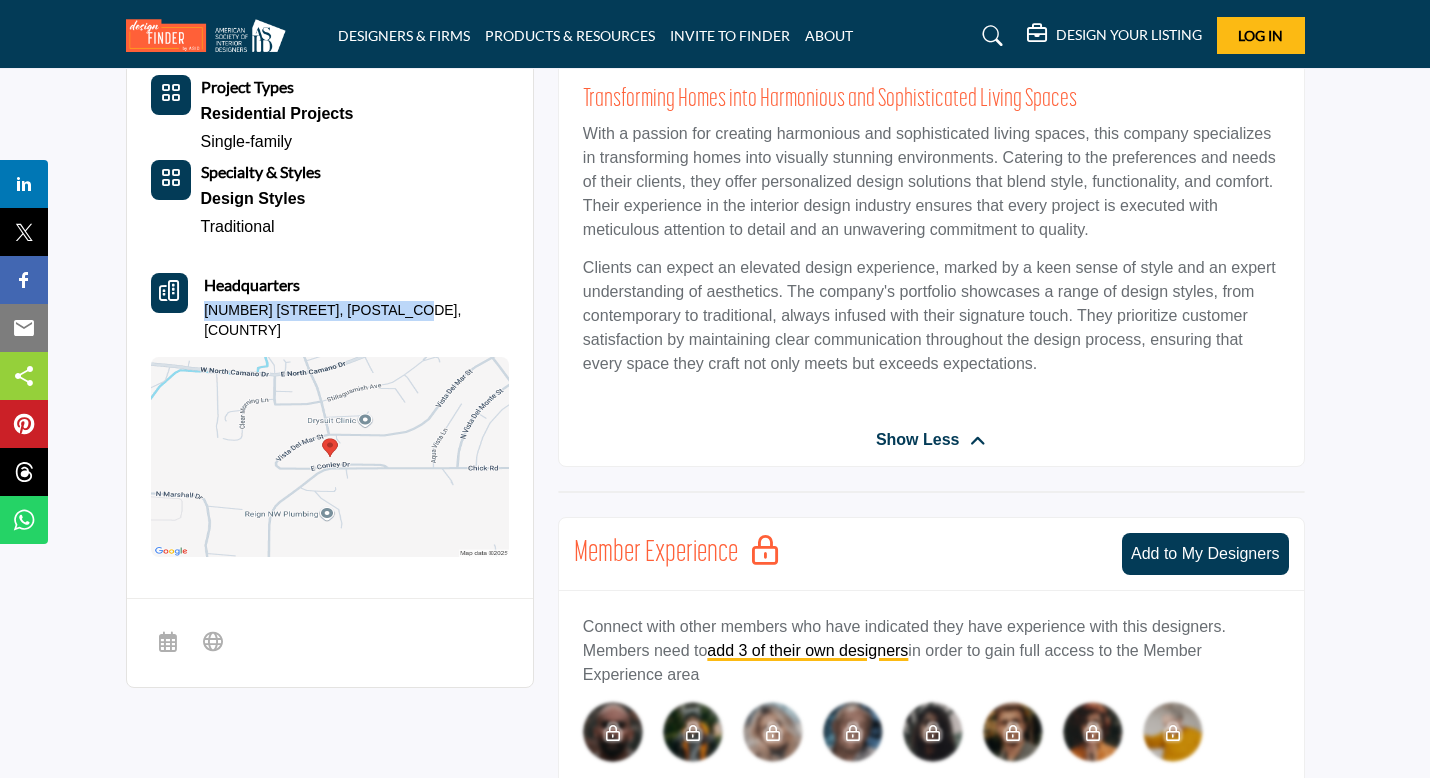 scroll, scrollTop: 565, scrollLeft: 0, axis: vertical 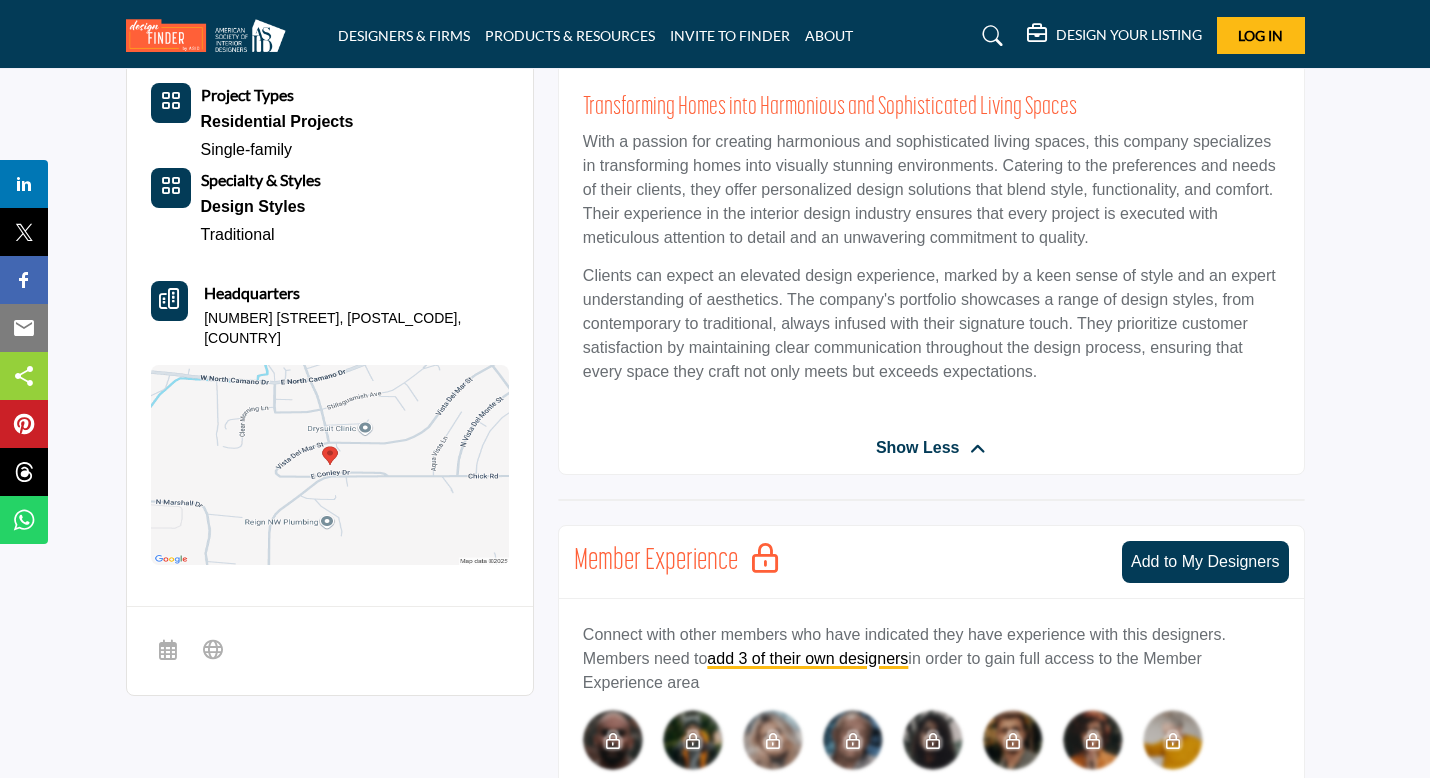 click on "Show Less" at bounding box center [918, 448] 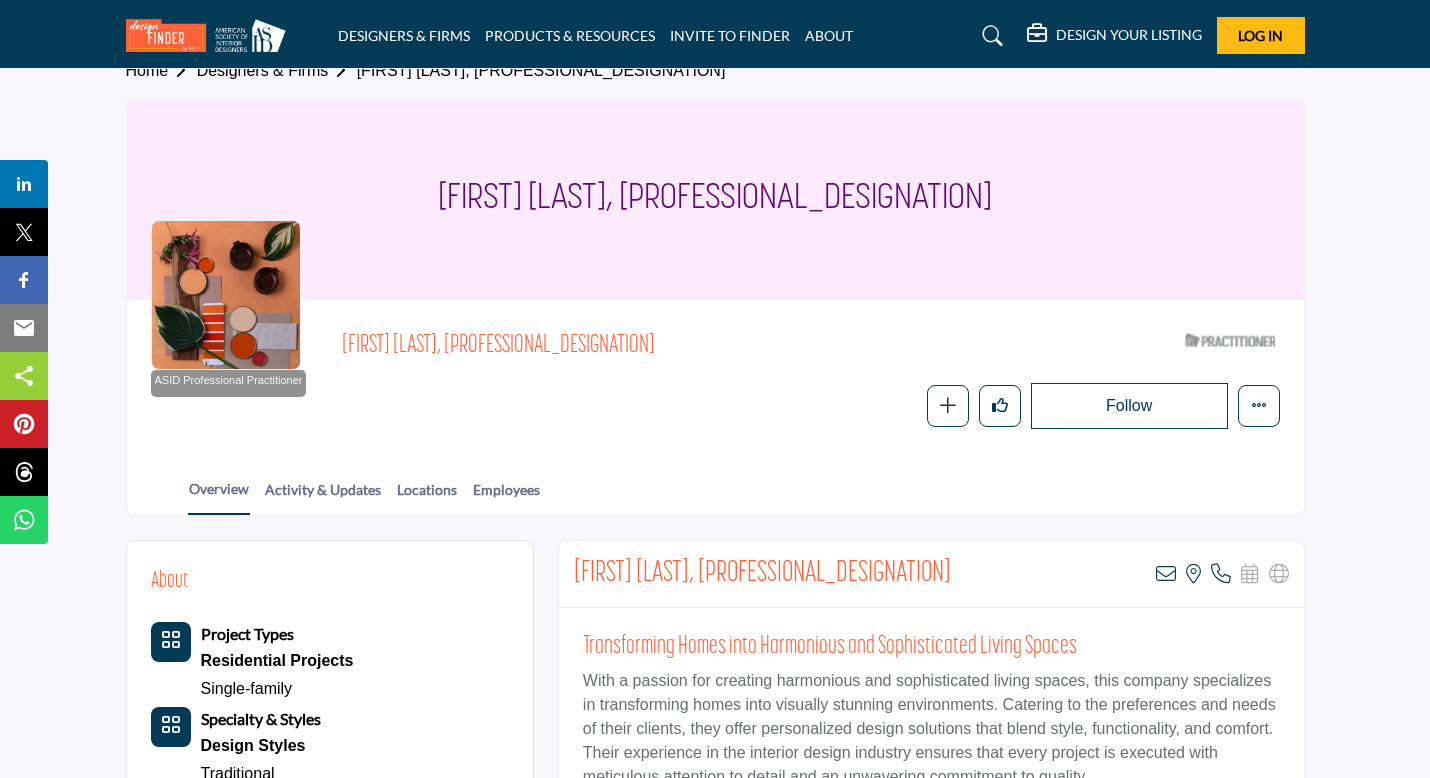 scroll, scrollTop: 0, scrollLeft: 0, axis: both 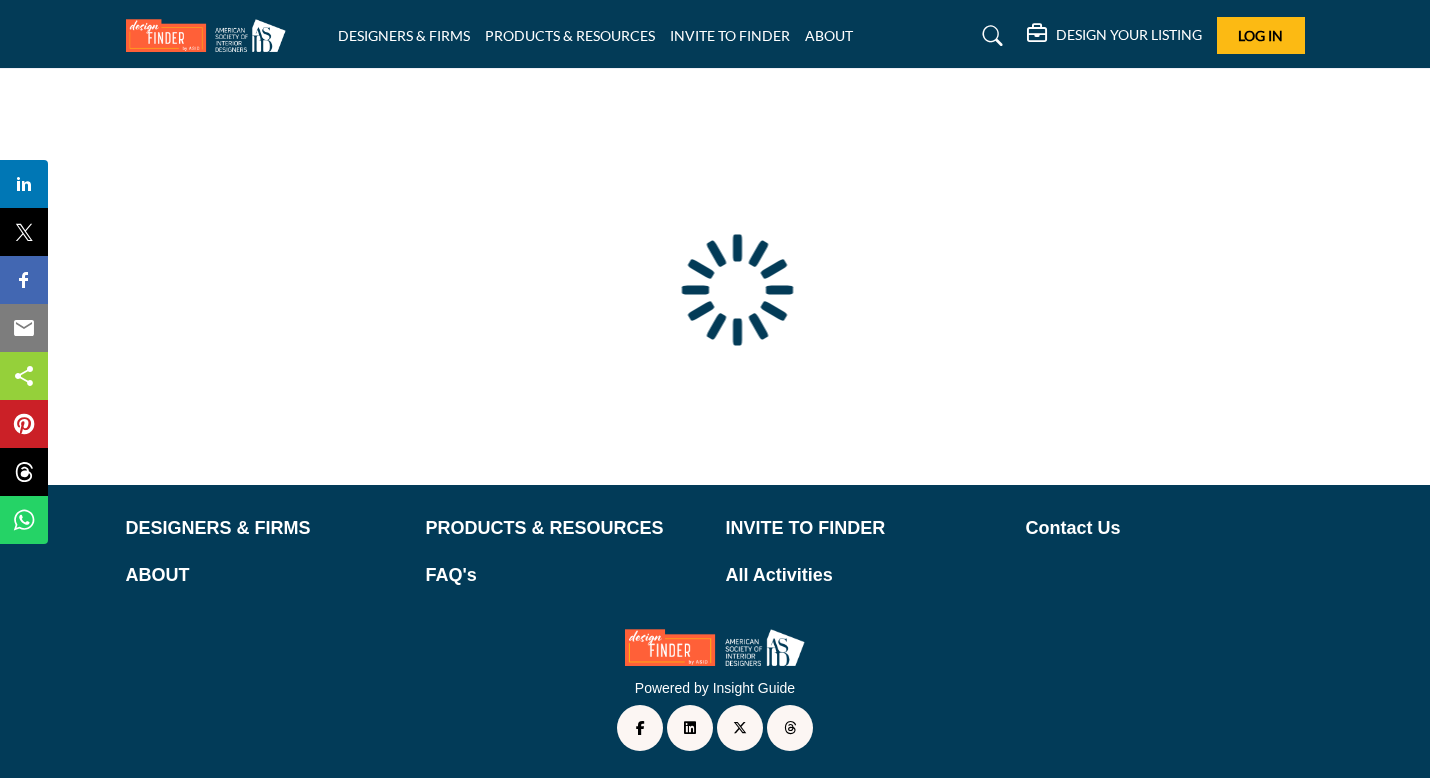 type on "**********" 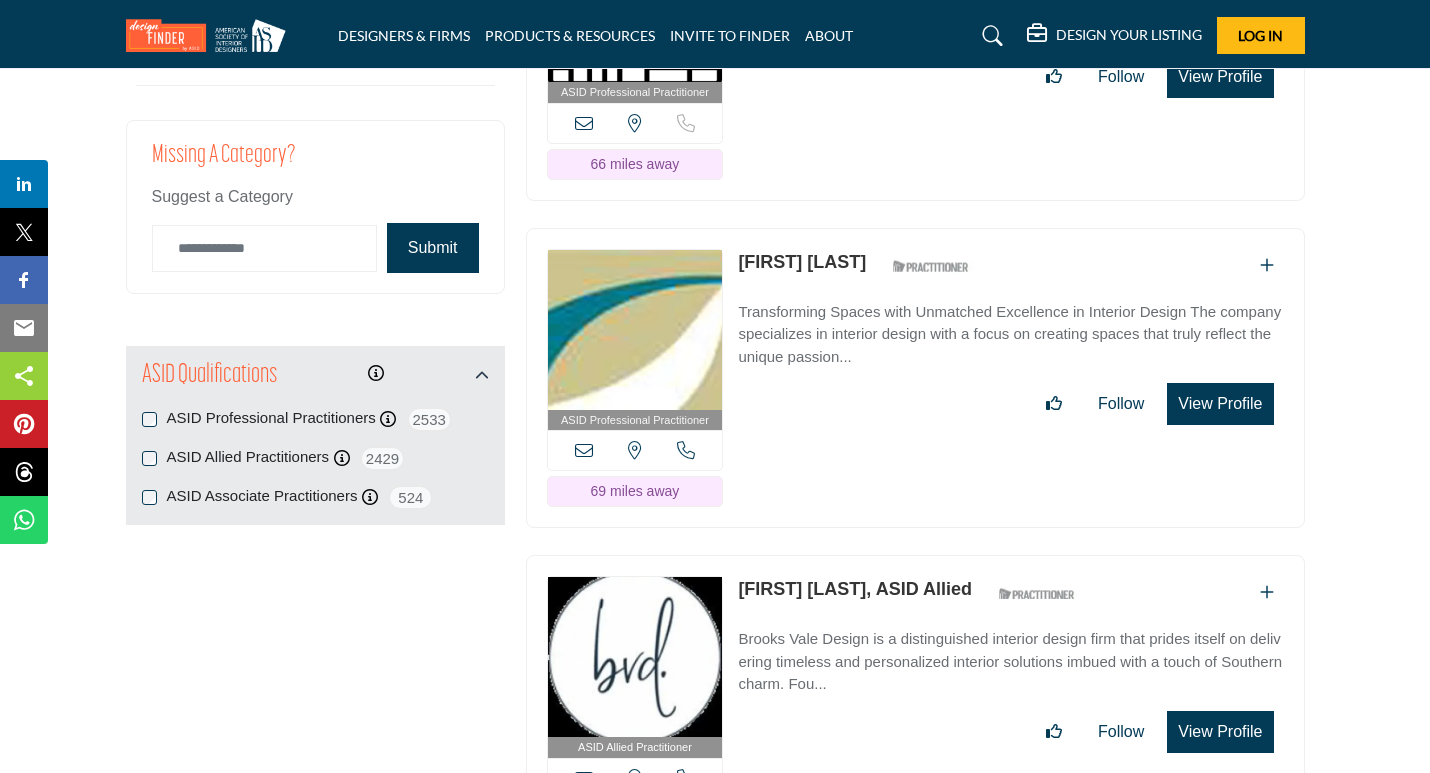 scroll, scrollTop: 2389, scrollLeft: 0, axis: vertical 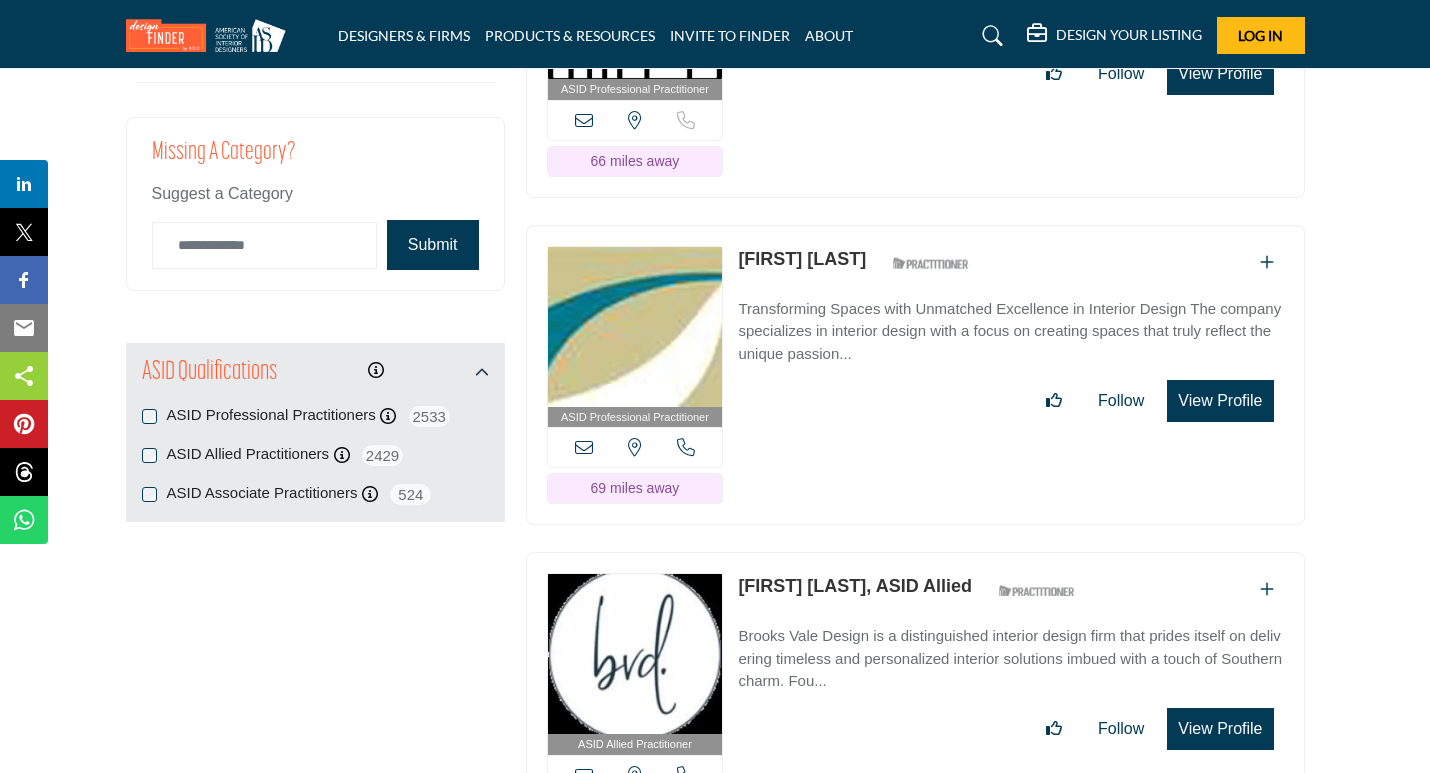 click on "[FIRST] [LAST]" at bounding box center [802, 259] 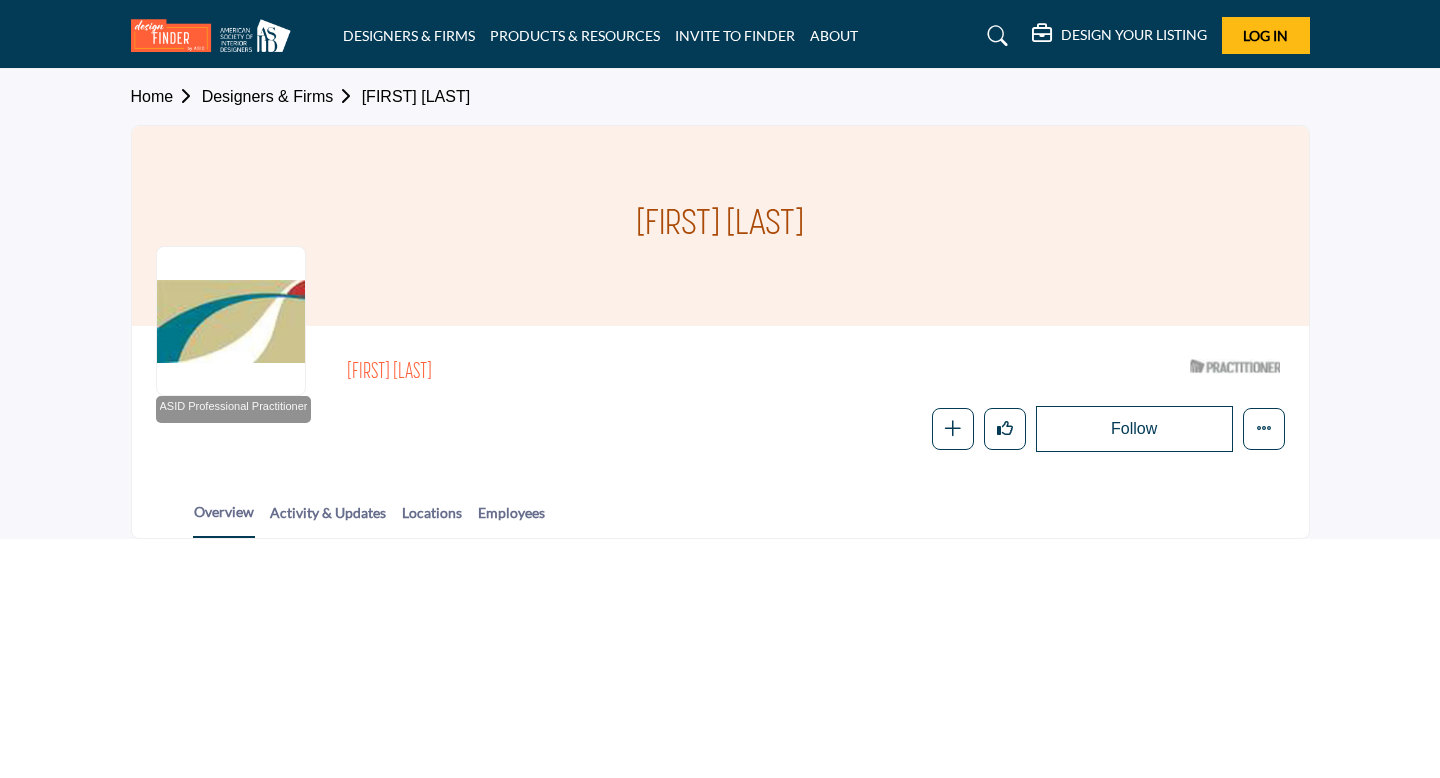 scroll, scrollTop: 0, scrollLeft: 0, axis: both 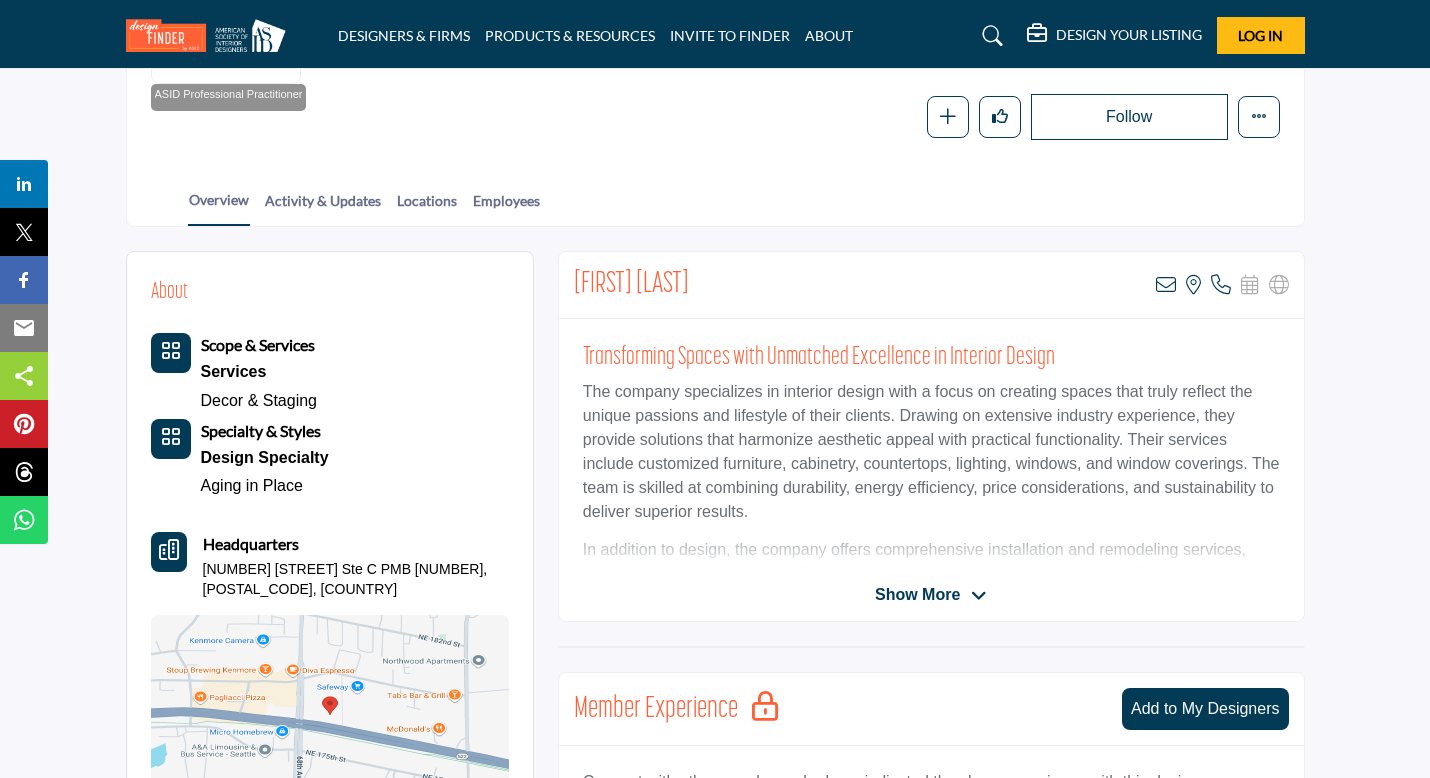 click on "Show More" at bounding box center [917, 595] 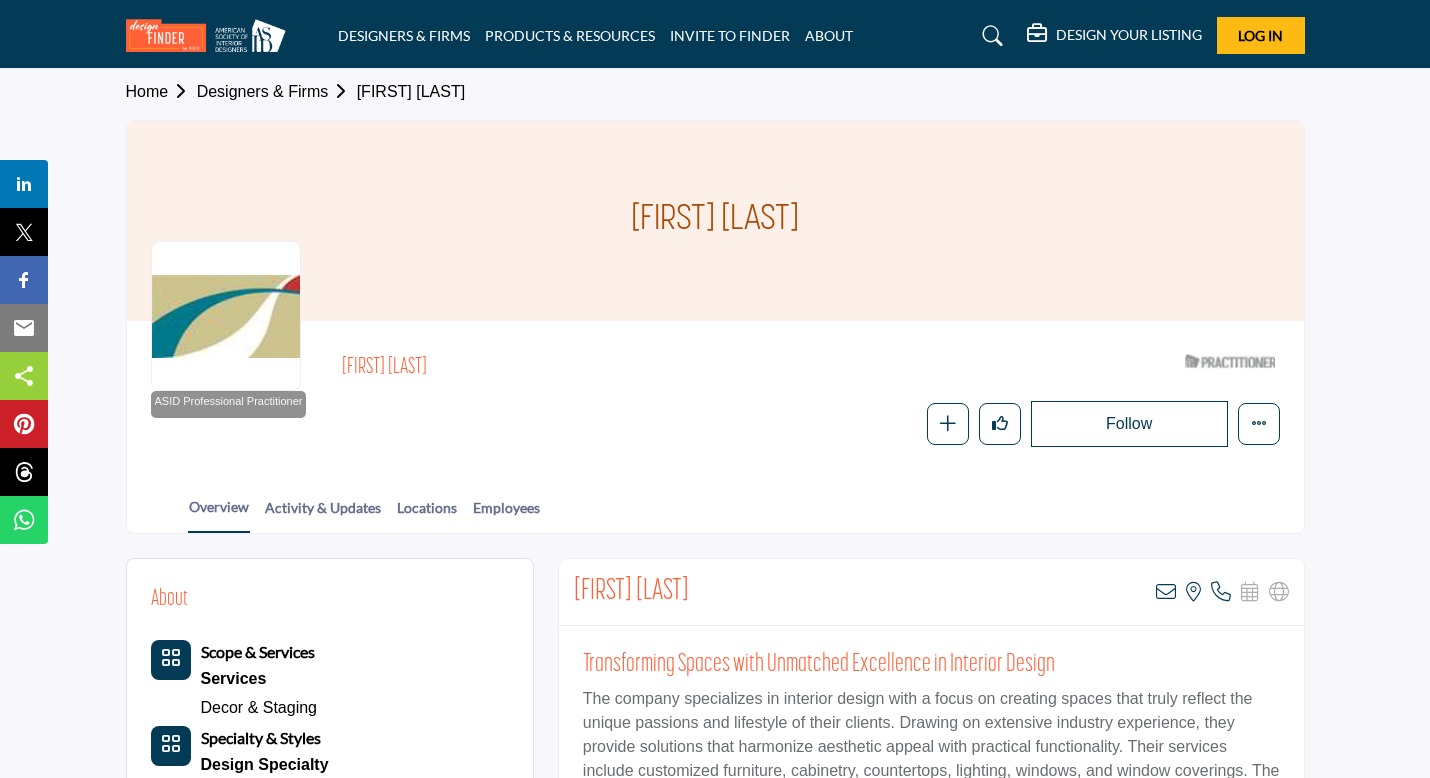 scroll, scrollTop: 0, scrollLeft: 0, axis: both 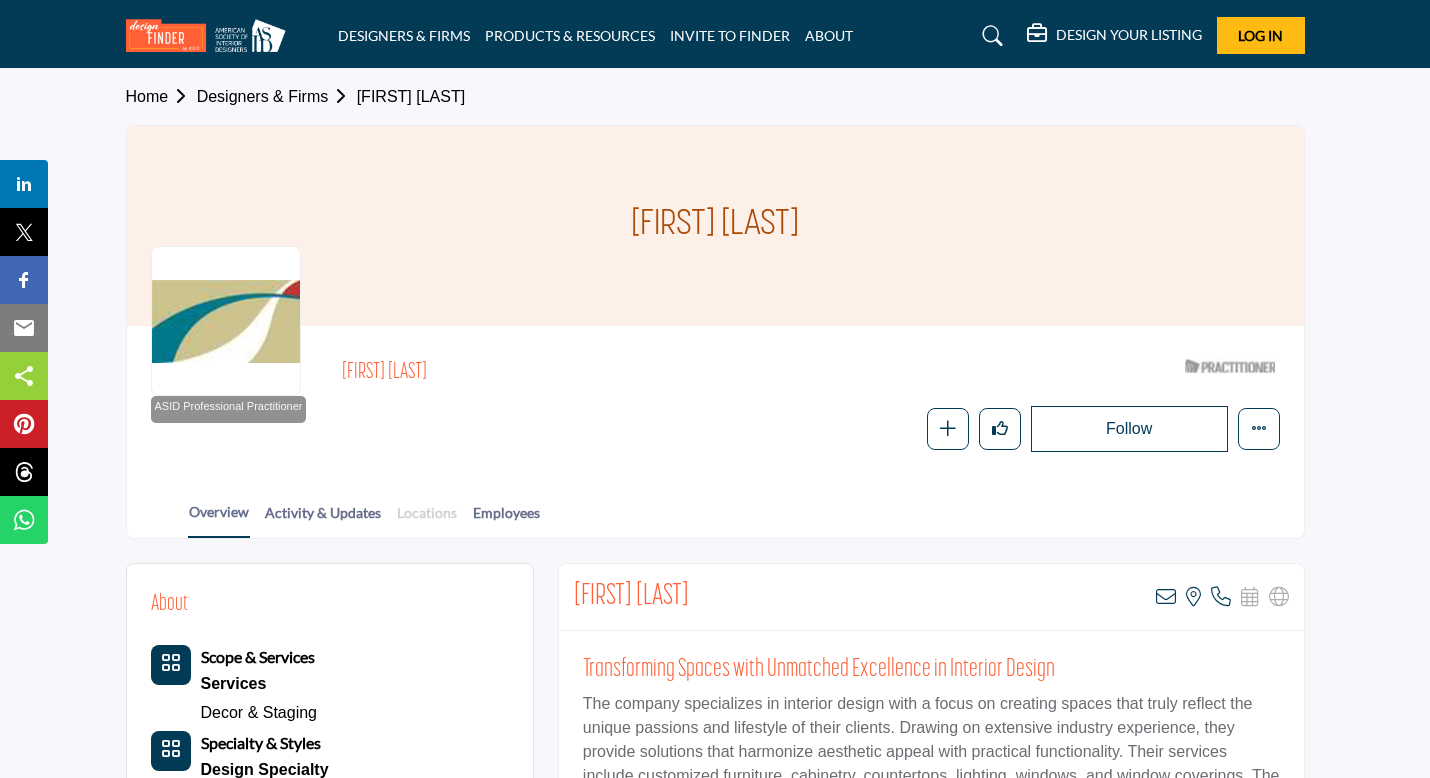 click on "Locations" at bounding box center [427, 519] 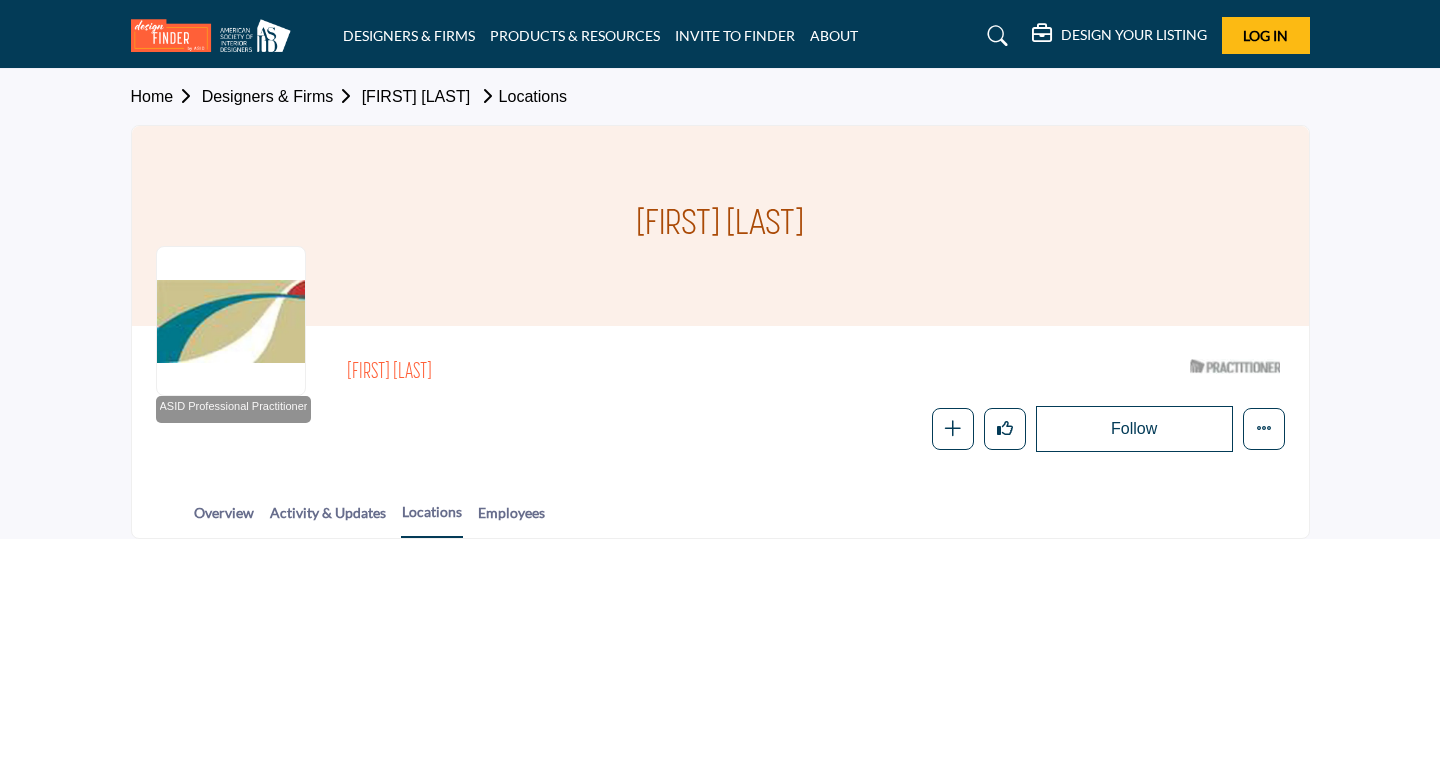 scroll, scrollTop: 0, scrollLeft: 0, axis: both 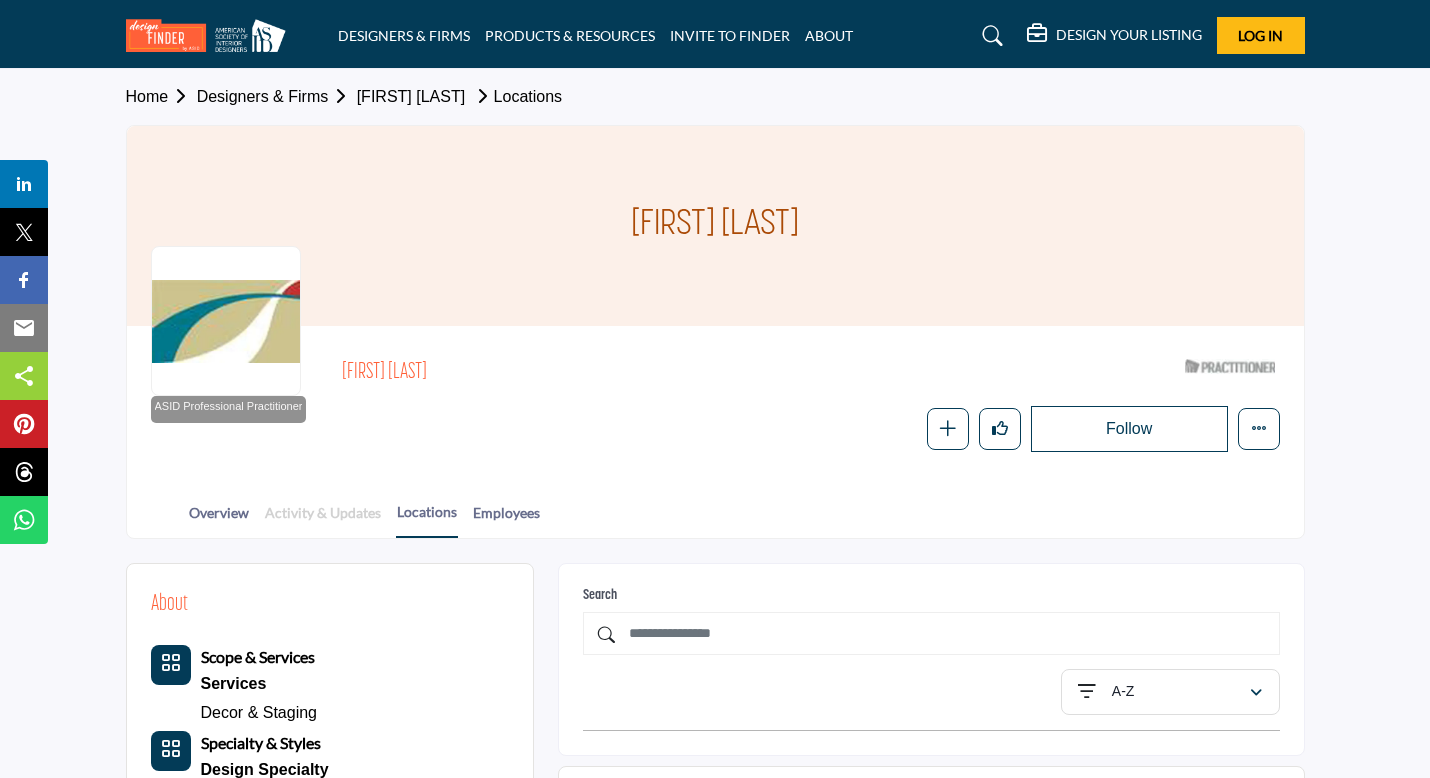 click on "Activity & Updates" at bounding box center (323, 519) 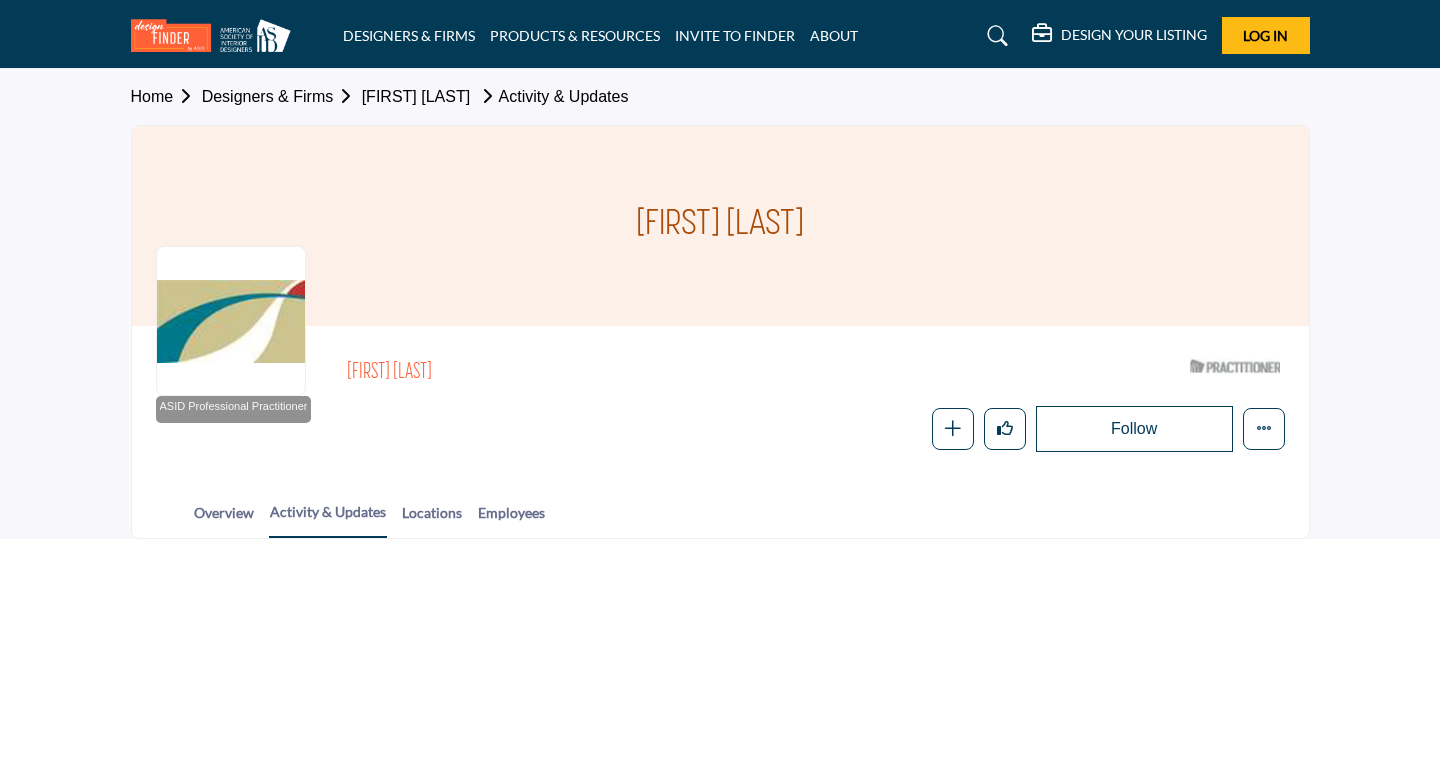 scroll, scrollTop: 0, scrollLeft: 0, axis: both 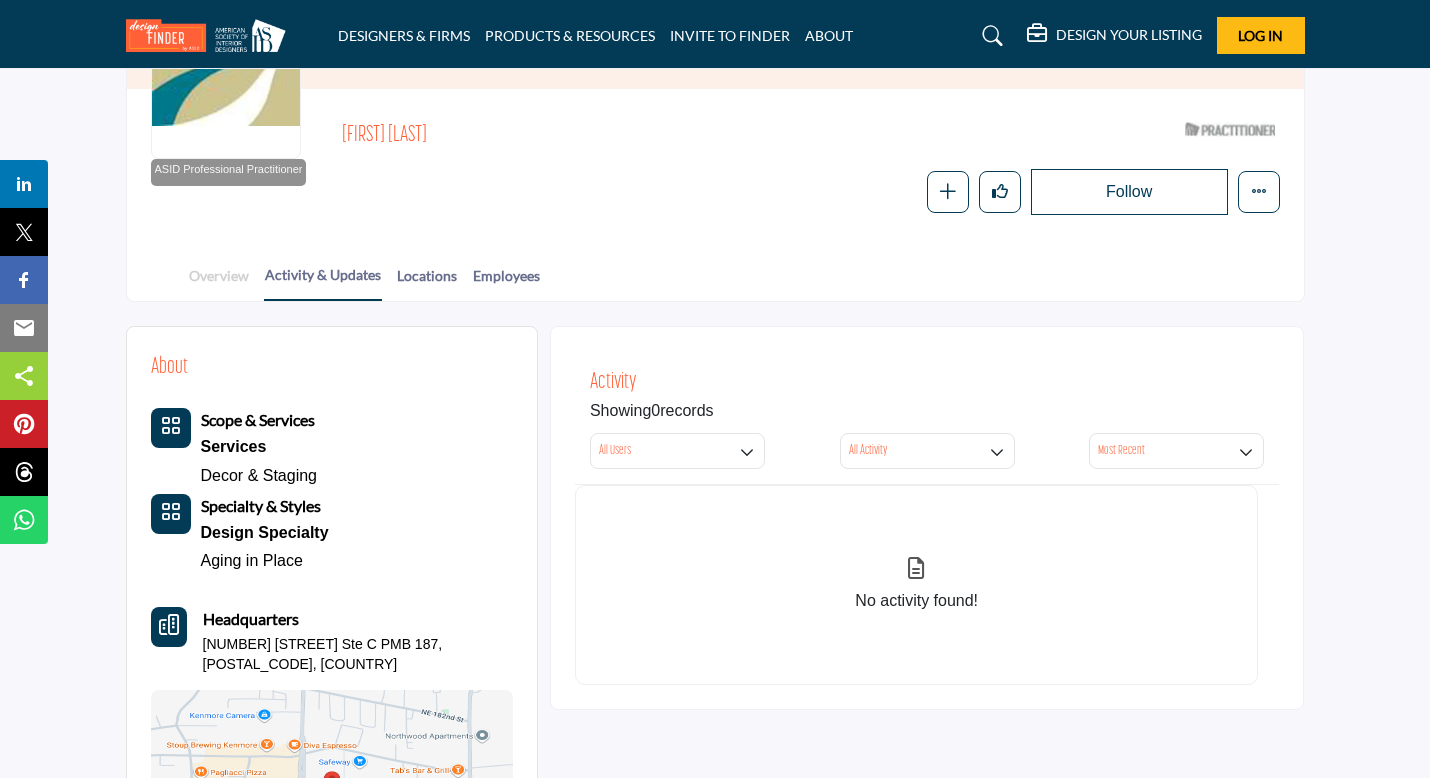 click on "Overview" at bounding box center [219, 282] 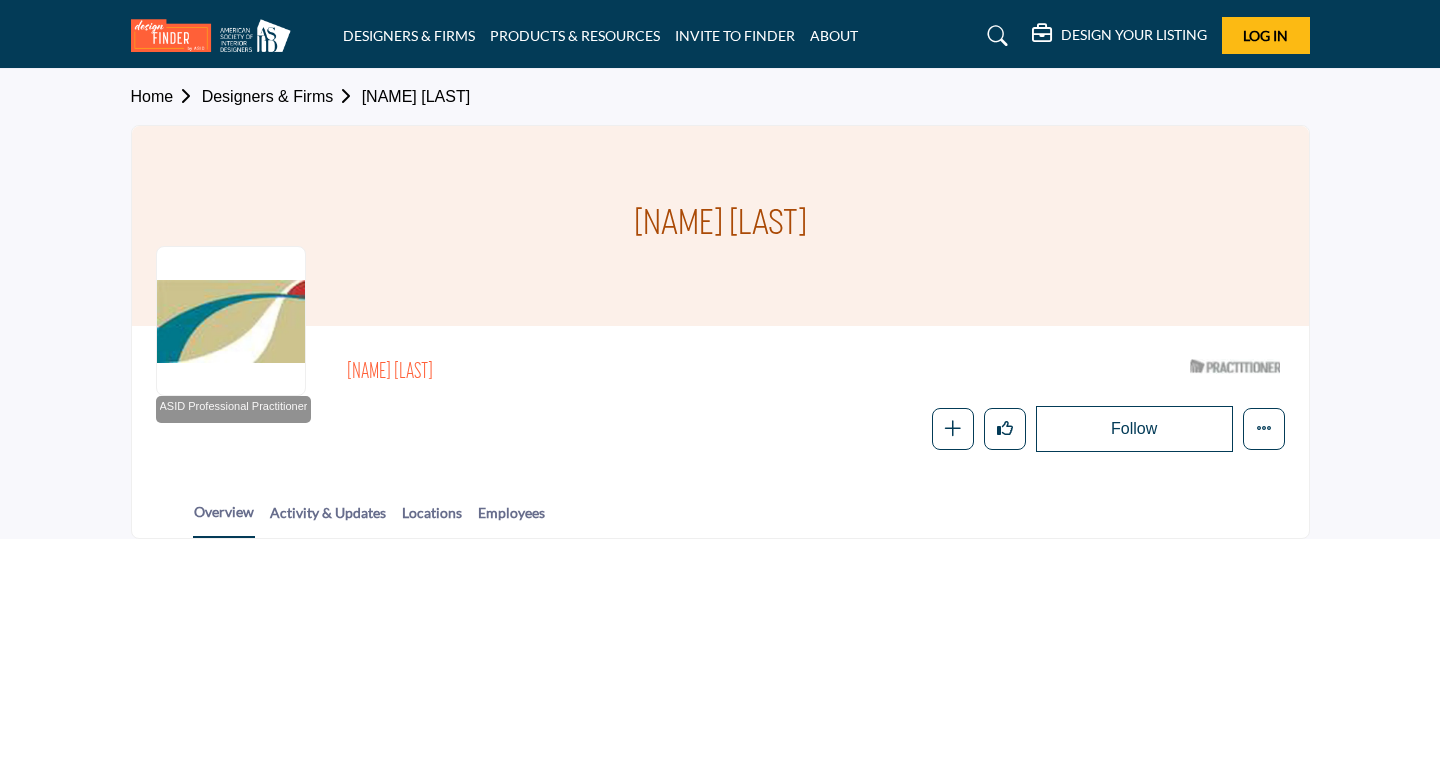 scroll, scrollTop: 0, scrollLeft: 0, axis: both 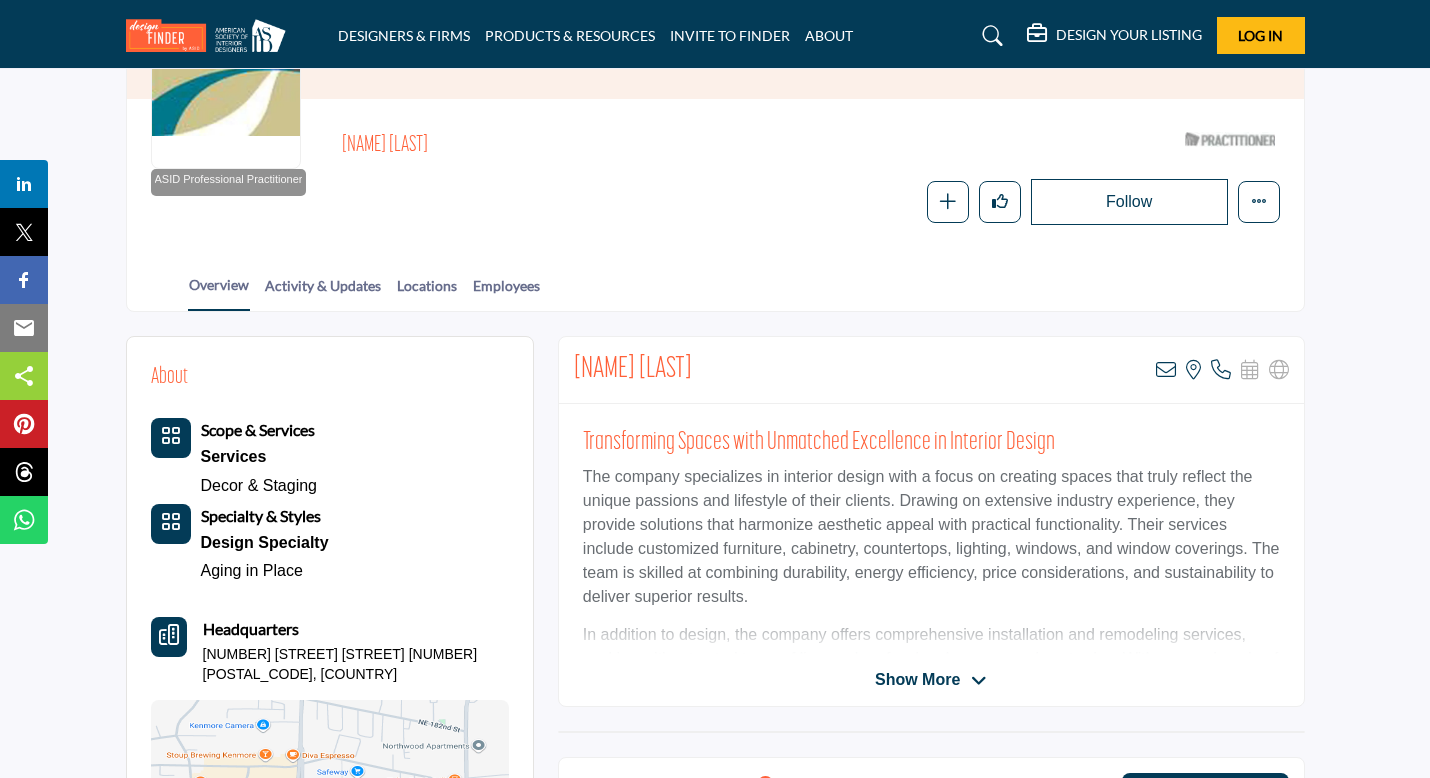 click on "Show More" at bounding box center (917, 680) 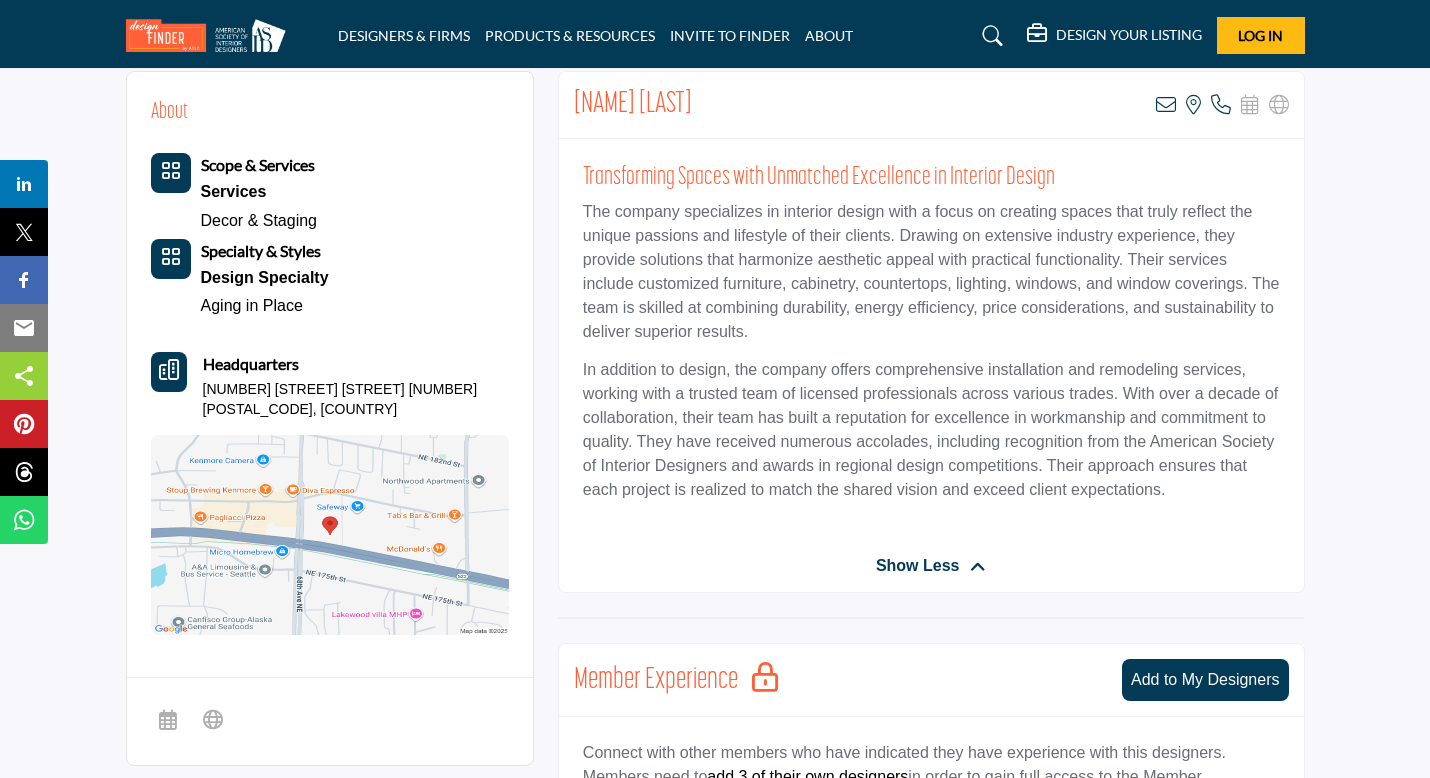 scroll, scrollTop: 493, scrollLeft: 0, axis: vertical 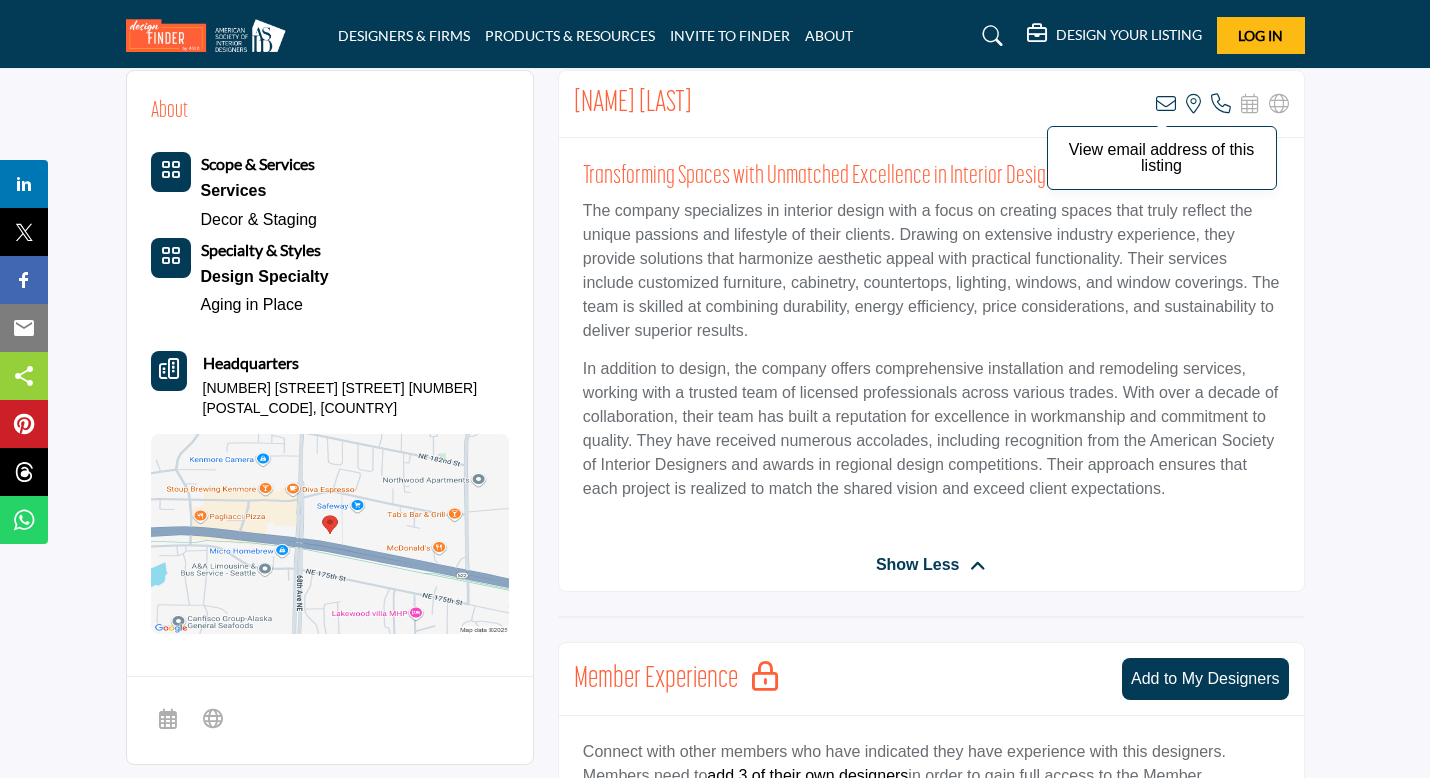 click at bounding box center (1166, 104) 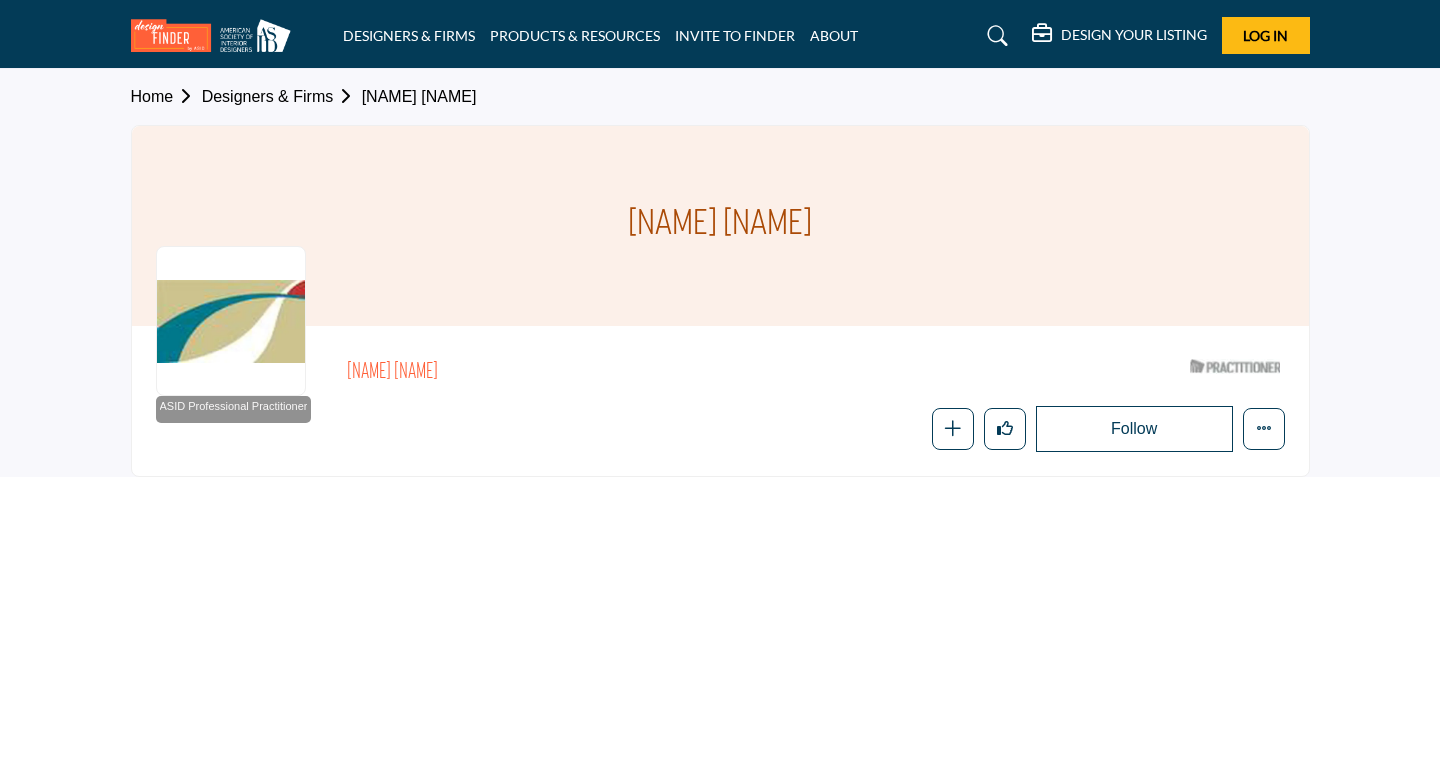 scroll, scrollTop: 0, scrollLeft: 0, axis: both 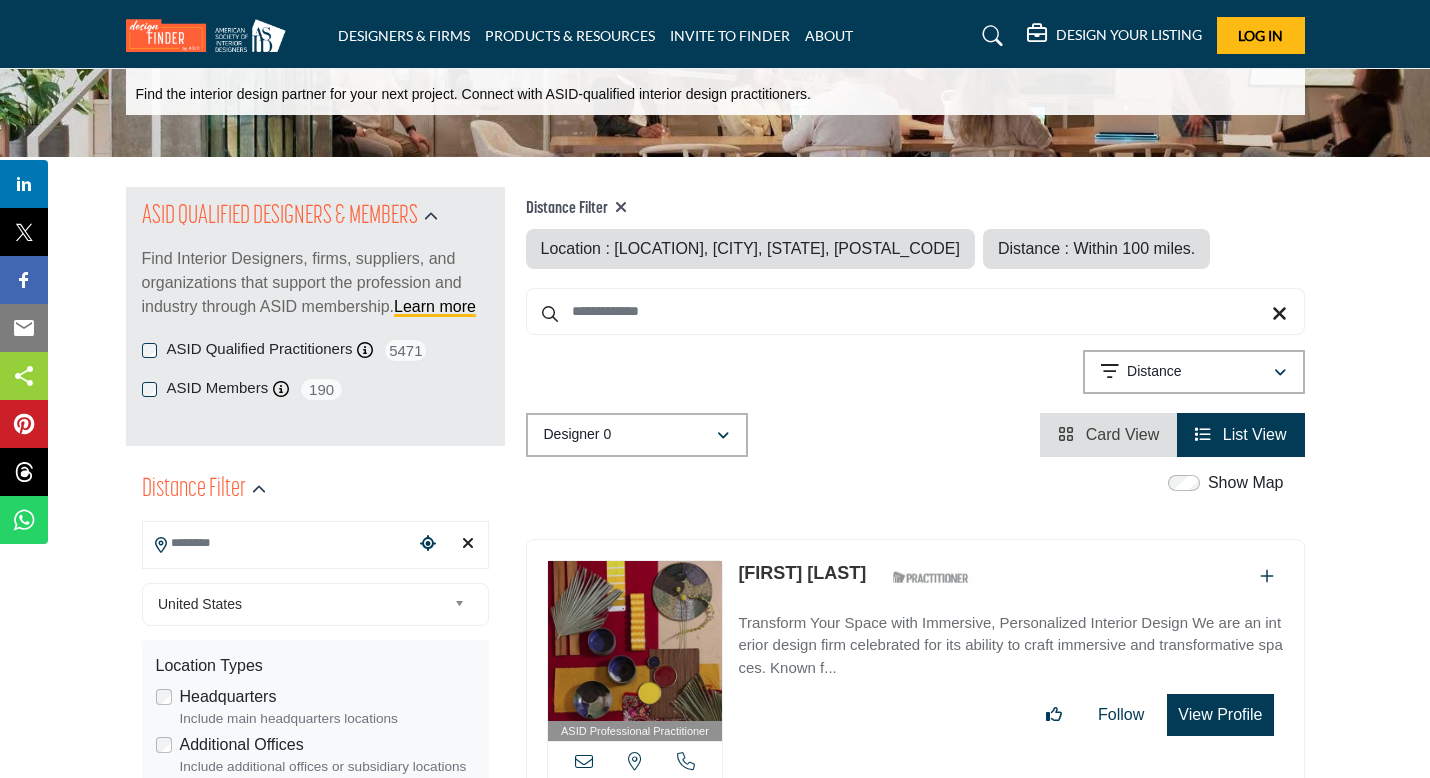 type on "**********" 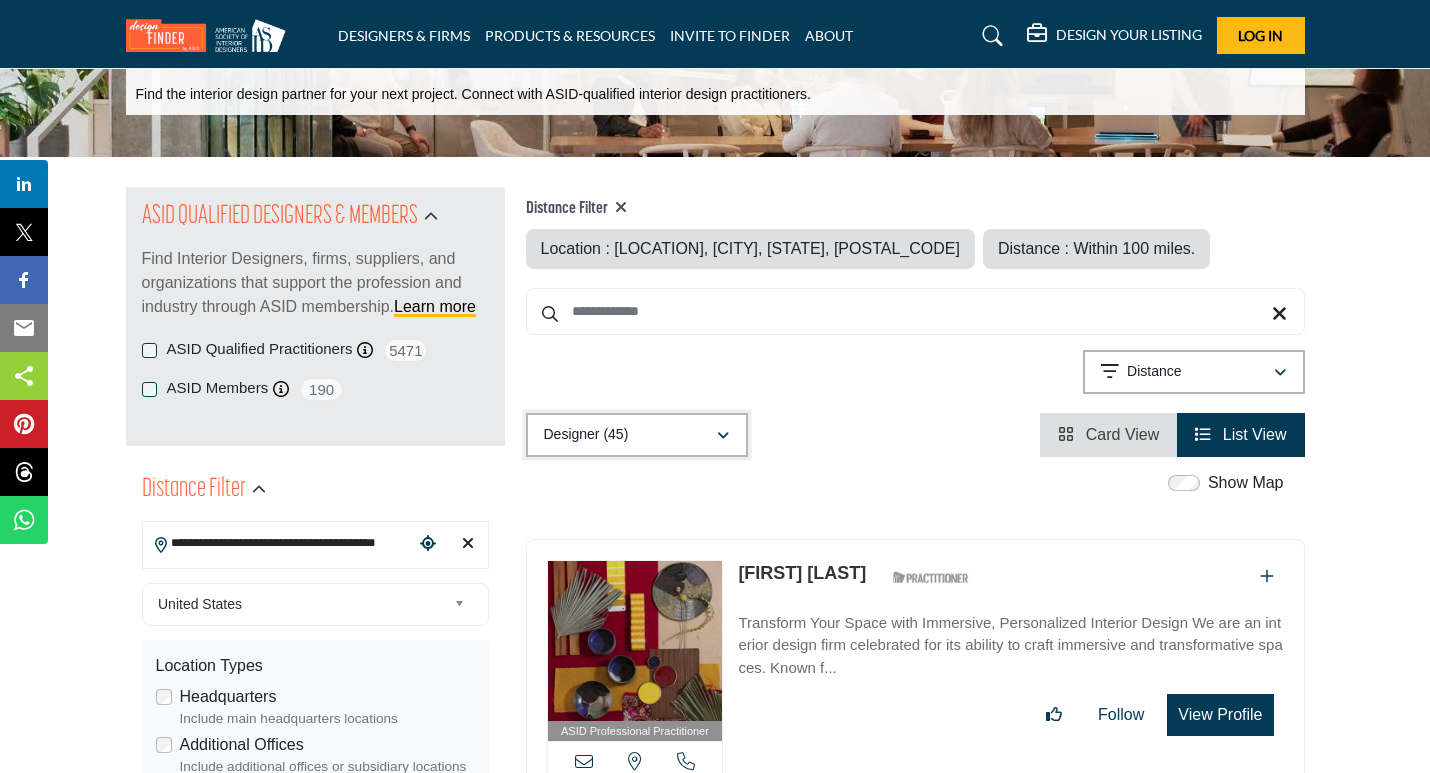 click at bounding box center (723, 436) 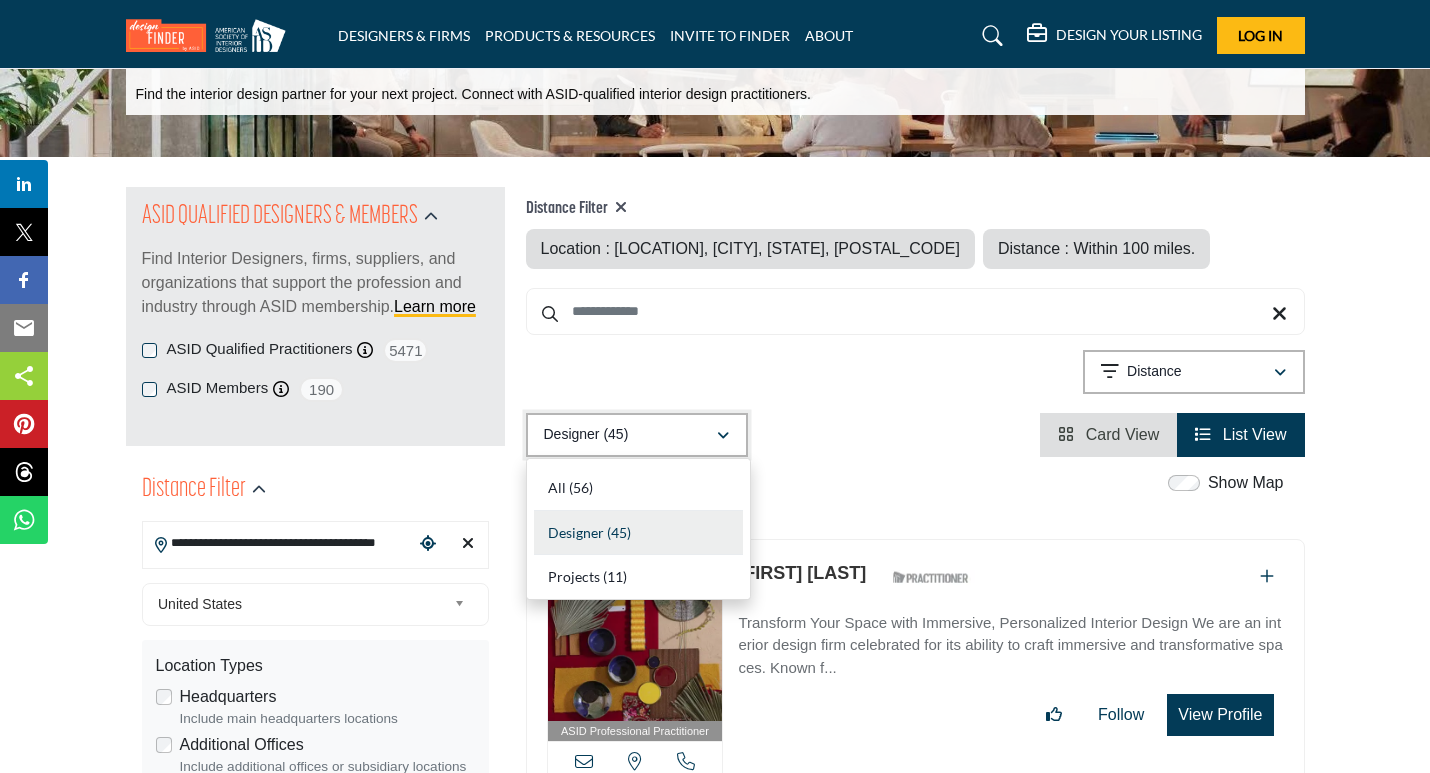 click on "Designer (45)" at bounding box center (637, 435) 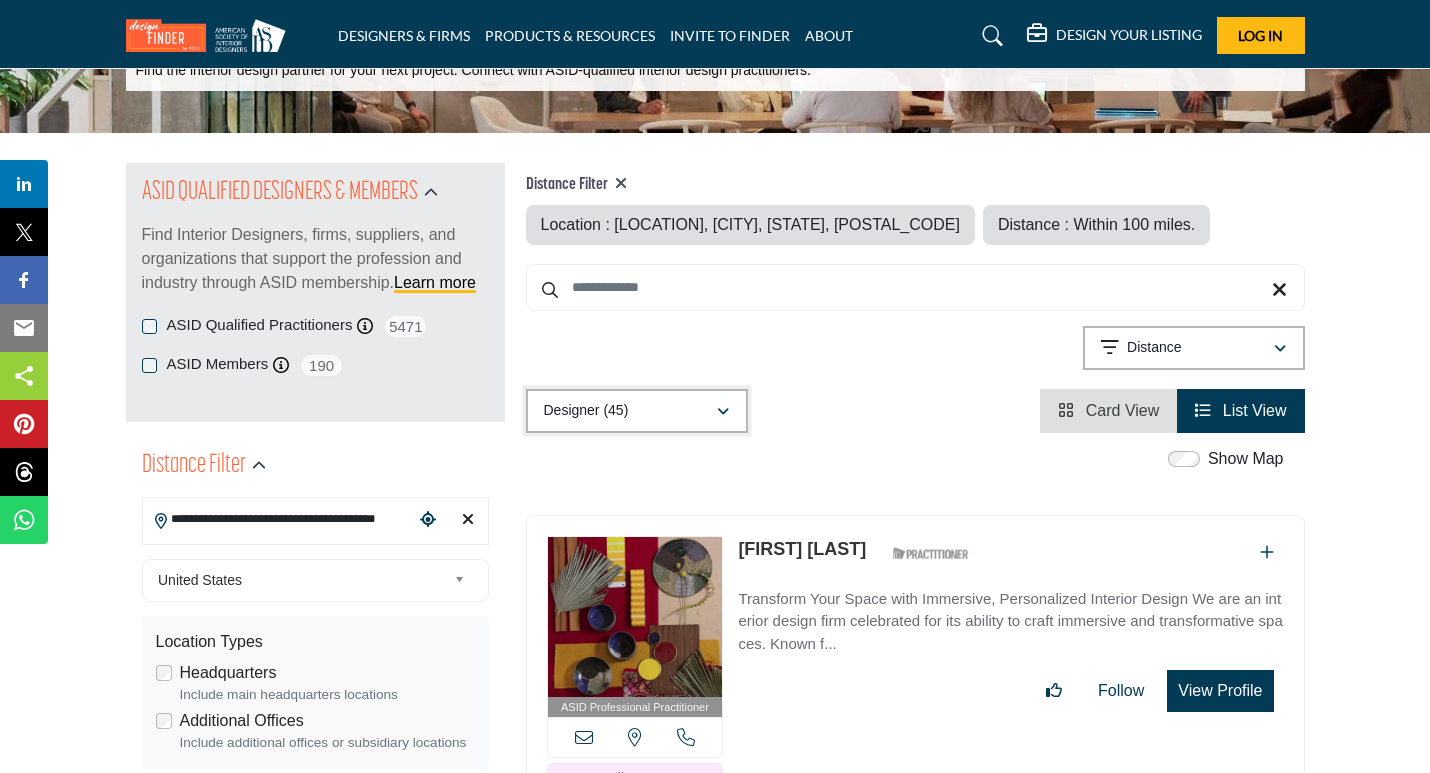 scroll, scrollTop: 118, scrollLeft: 0, axis: vertical 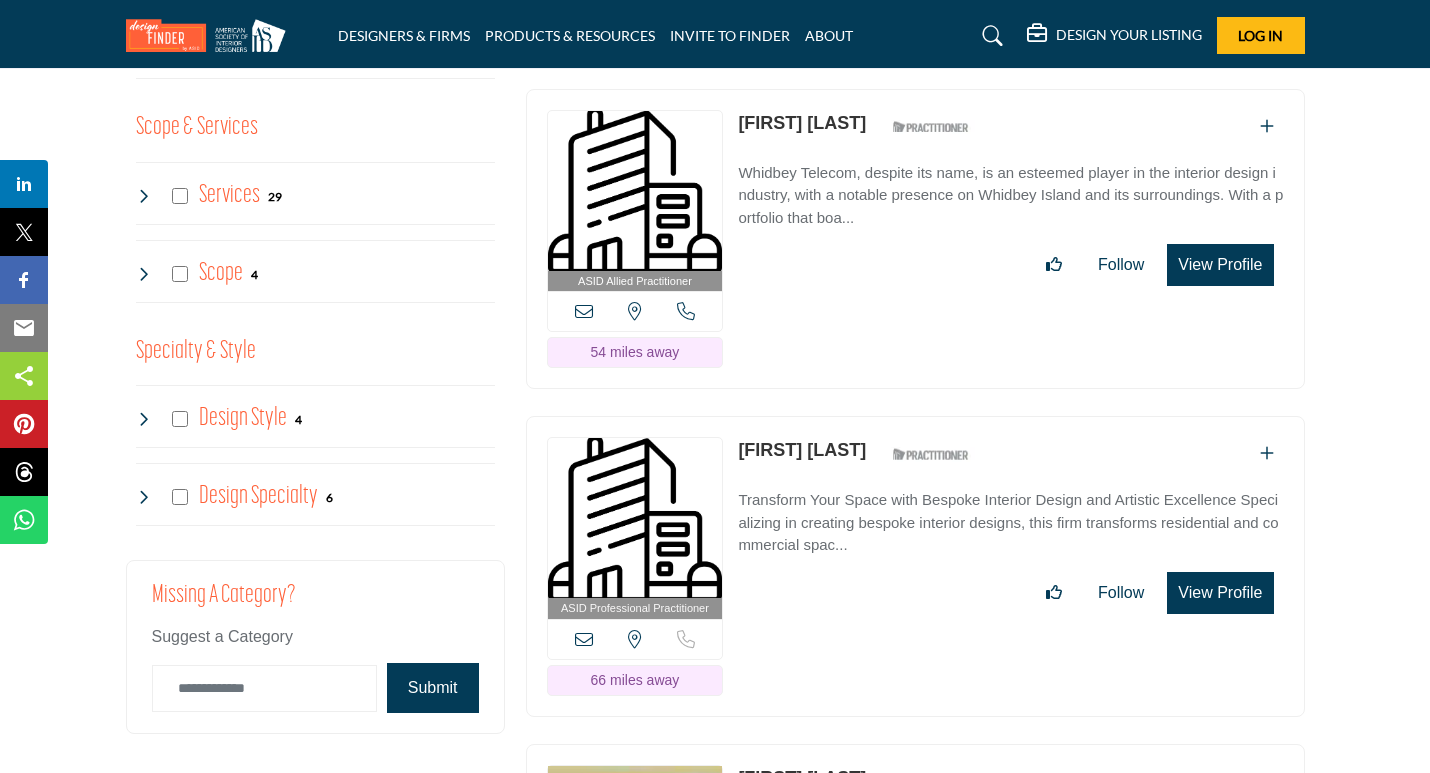 click on "Design Style" at bounding box center [243, 418] 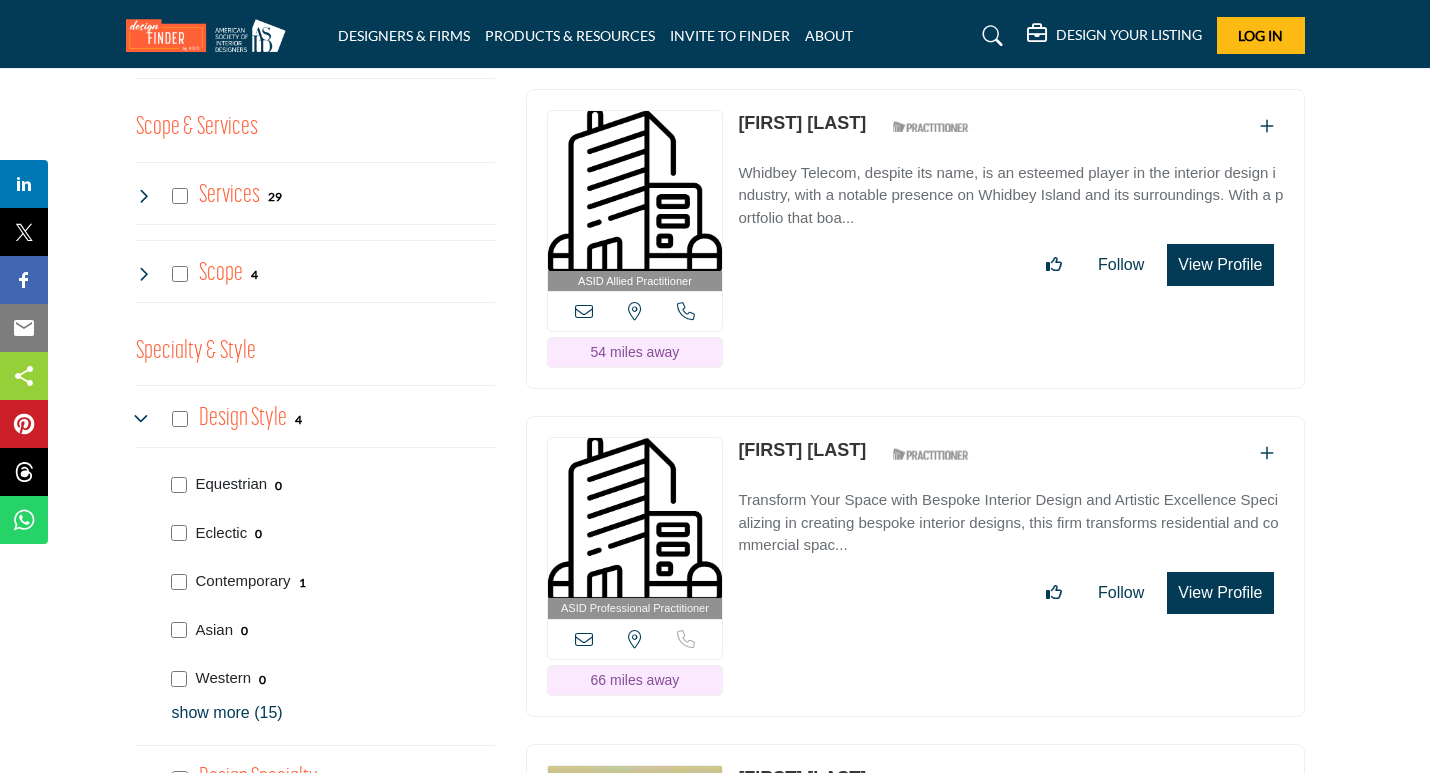 click on "Design Style" at bounding box center [243, 418] 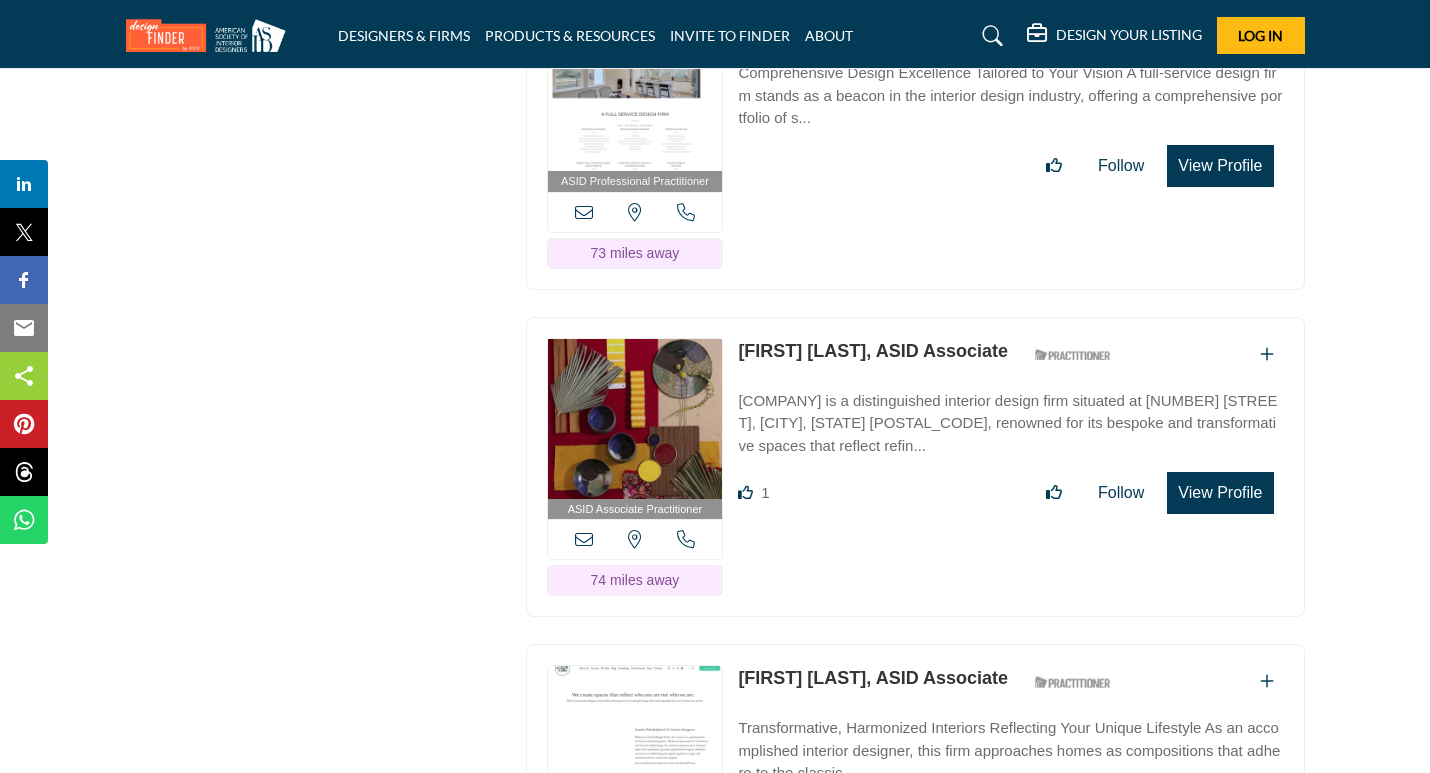 scroll, scrollTop: 3709, scrollLeft: 0, axis: vertical 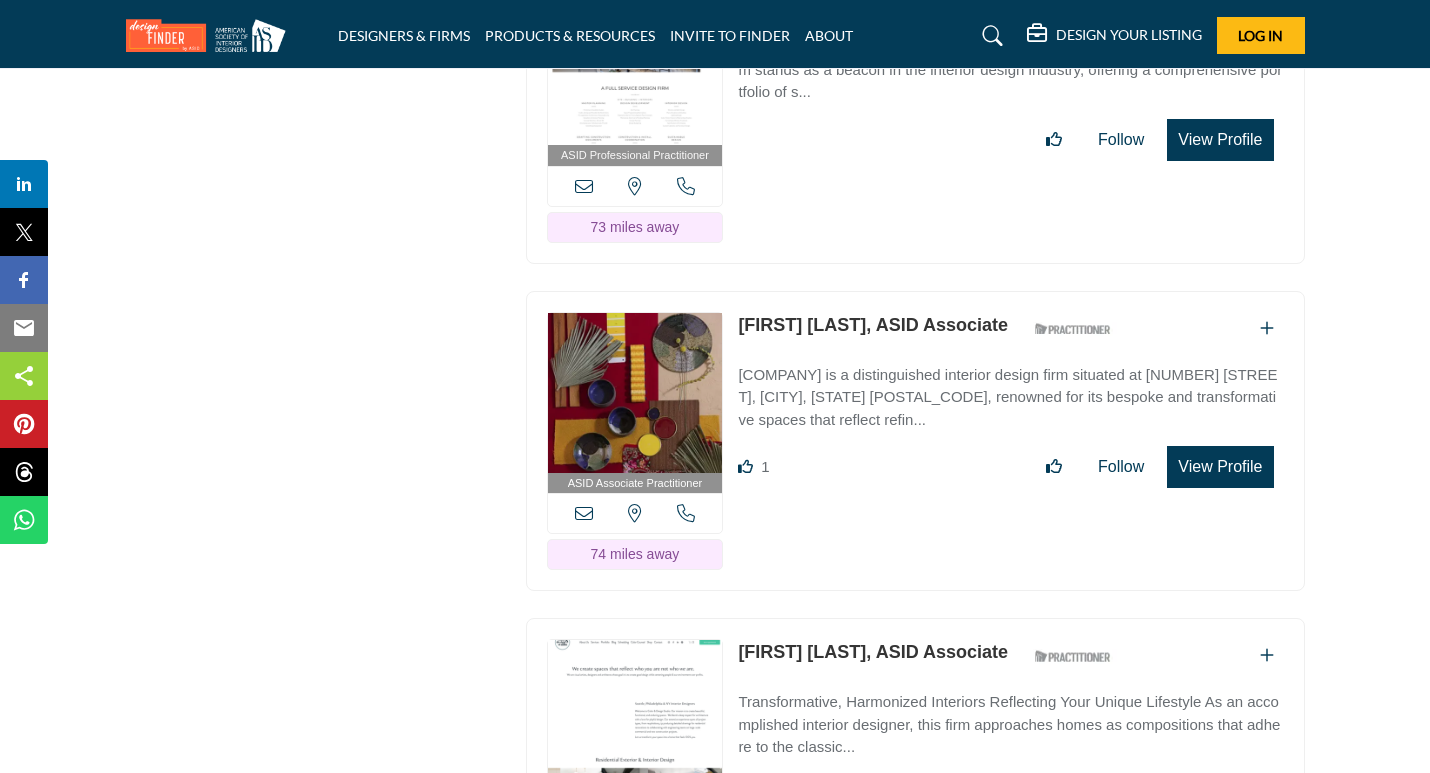 click on "MARTIN DESIGN HOUSE is a distinguished interior design firm situated at 17913 NE 127th St, Redmond, WA 98052, renowned for its bespoke and transformative spaces that reflect refin..." at bounding box center (1010, 398) 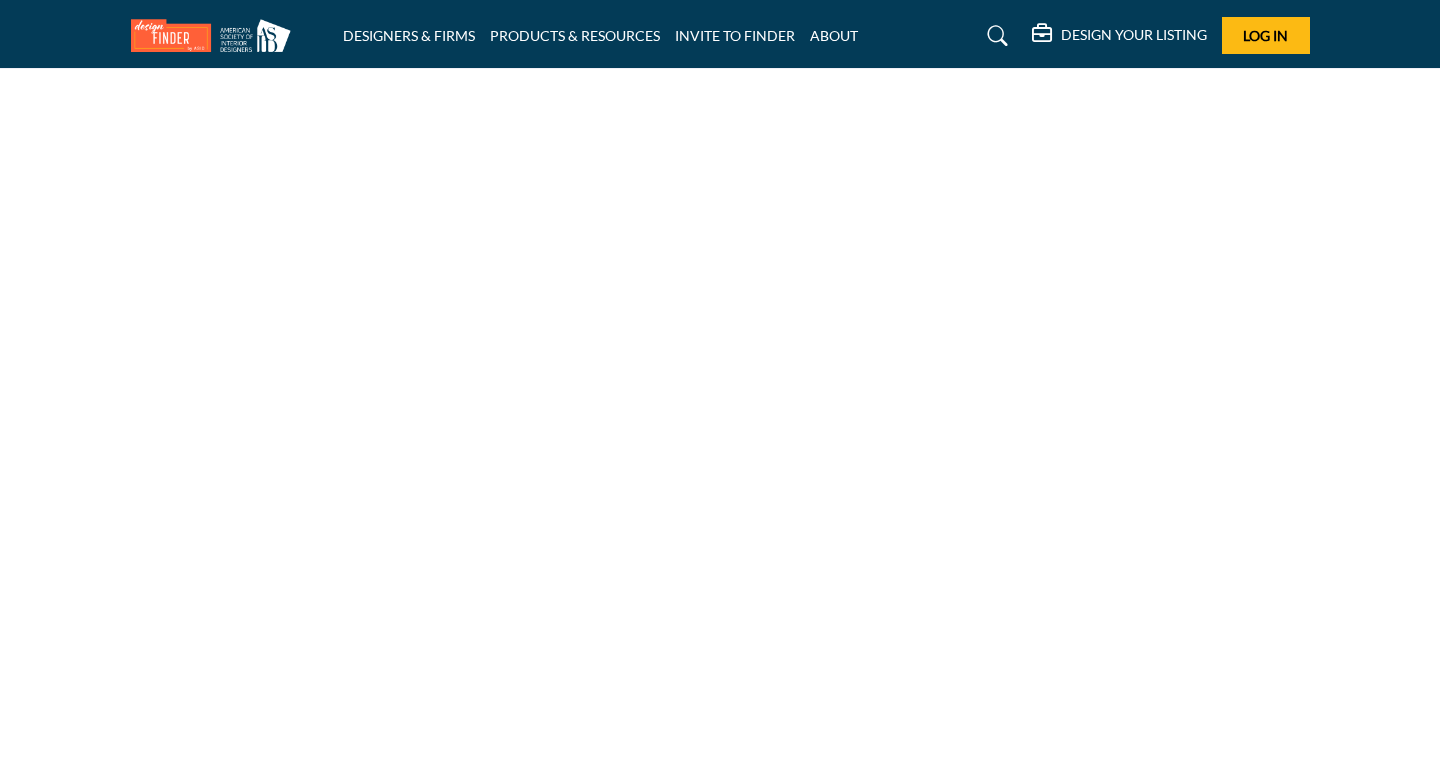 scroll, scrollTop: 0, scrollLeft: 0, axis: both 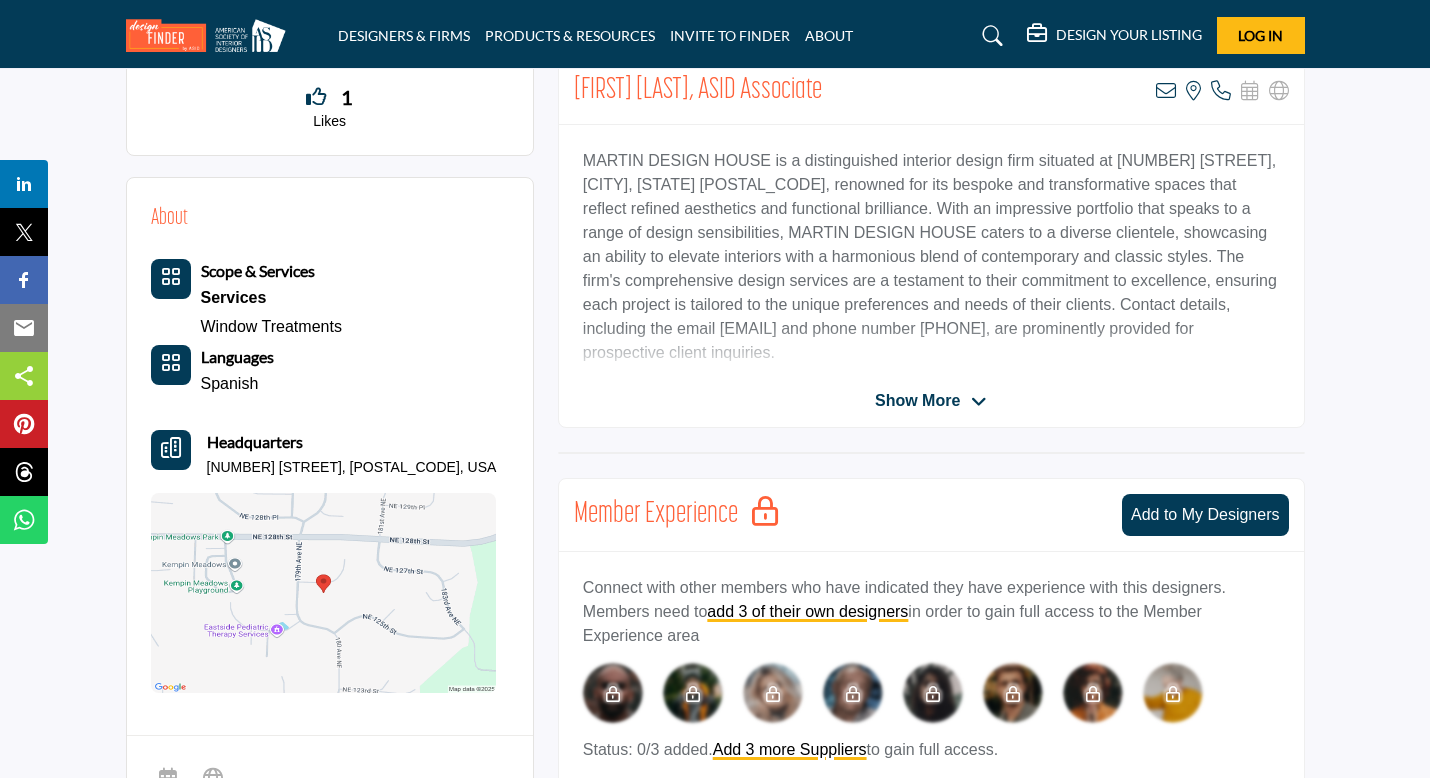 click on "Show More" at bounding box center (917, 401) 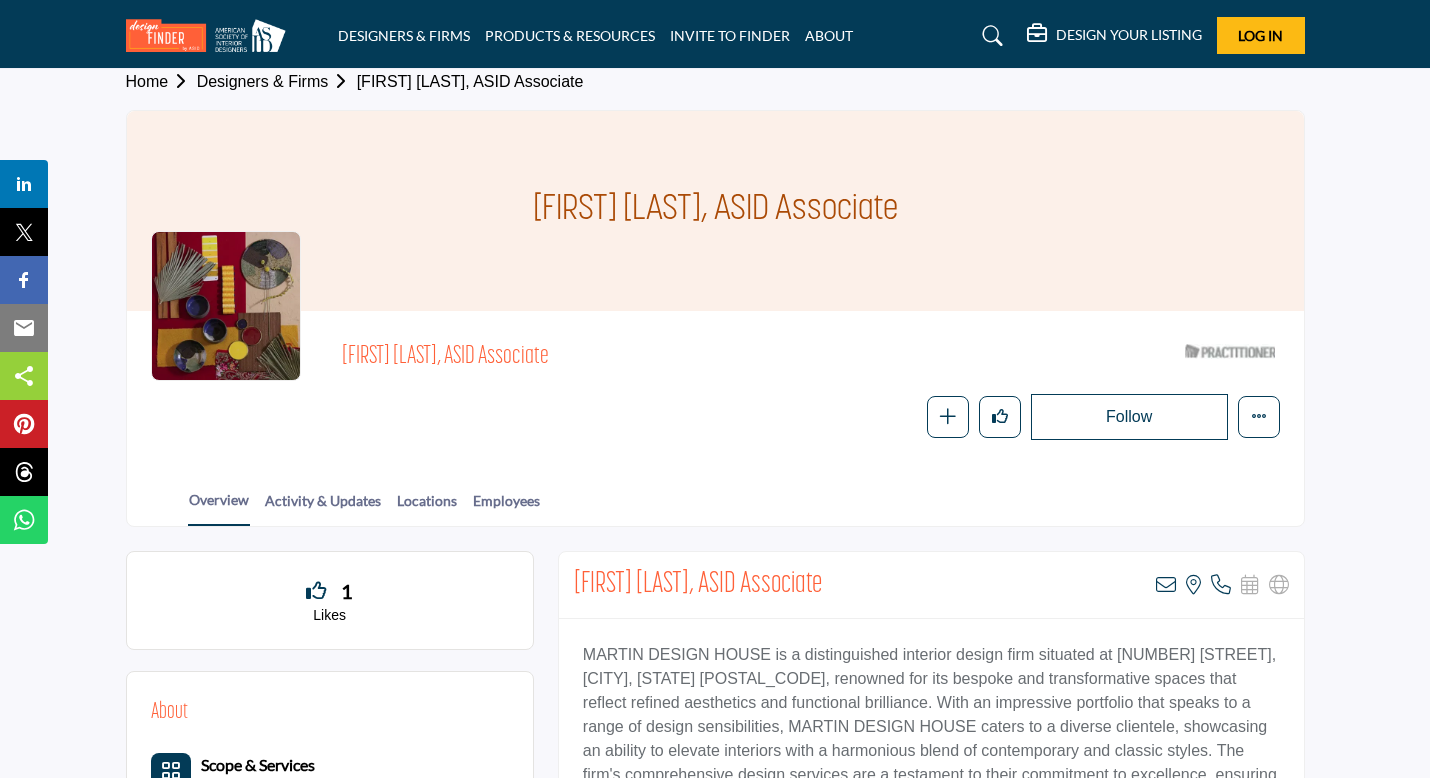 scroll, scrollTop: 0, scrollLeft: 0, axis: both 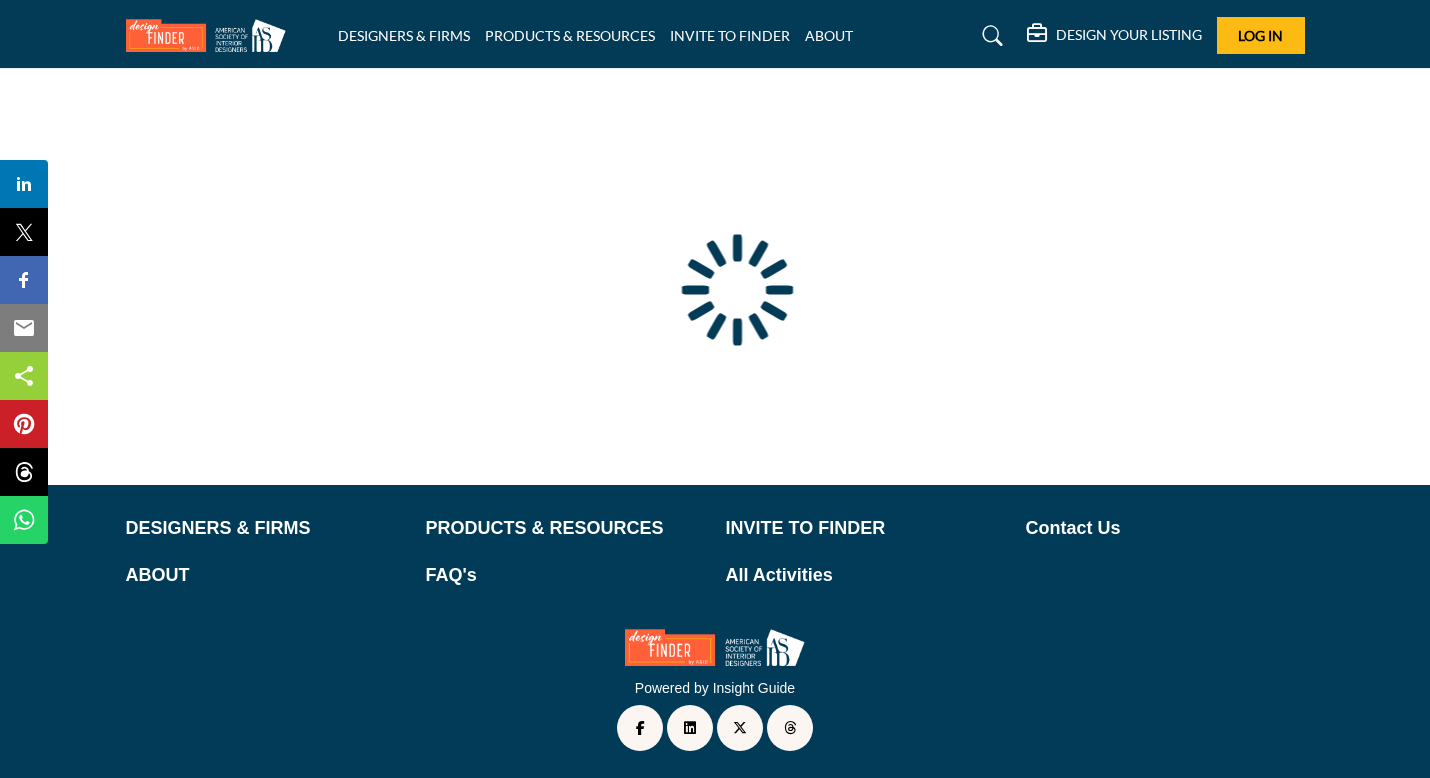 type on "**********" 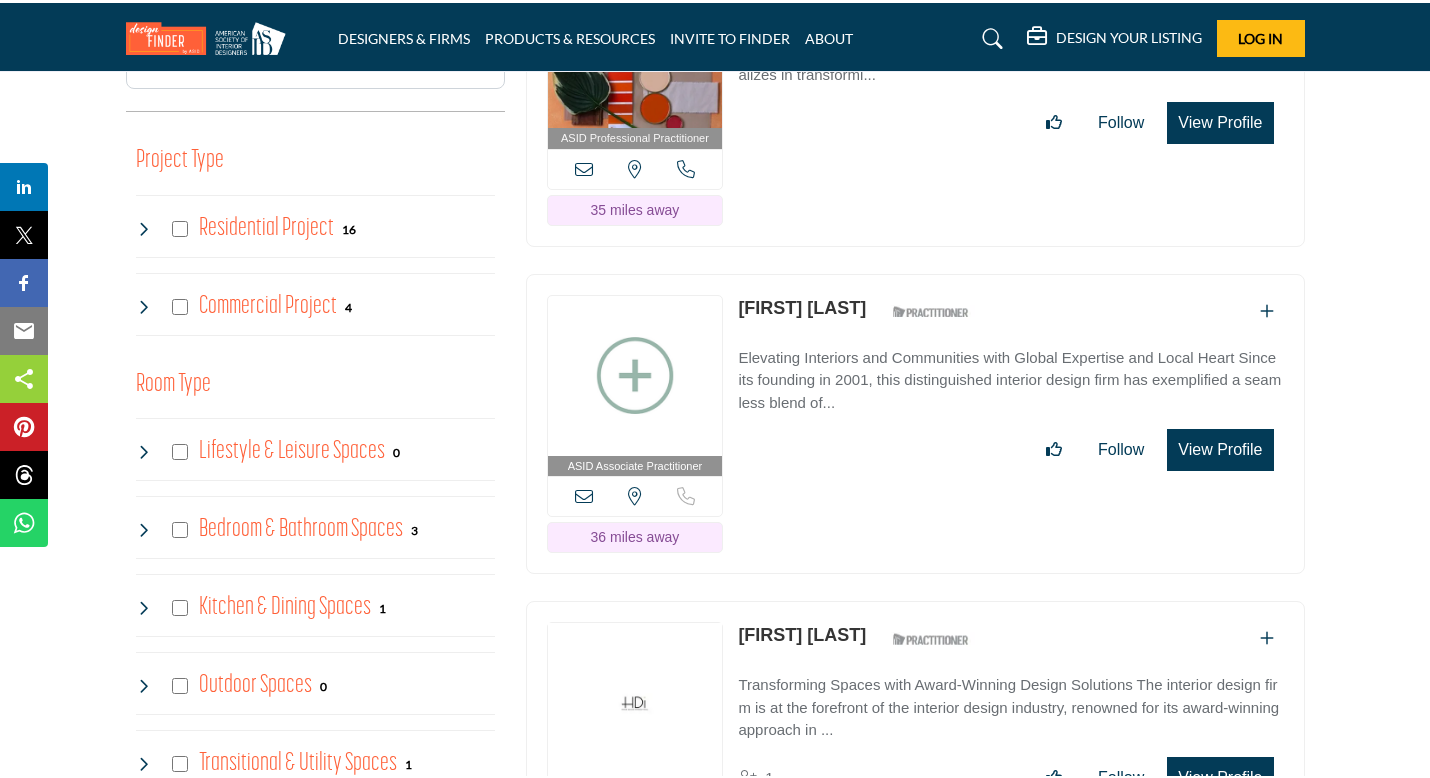 scroll, scrollTop: 1057, scrollLeft: 0, axis: vertical 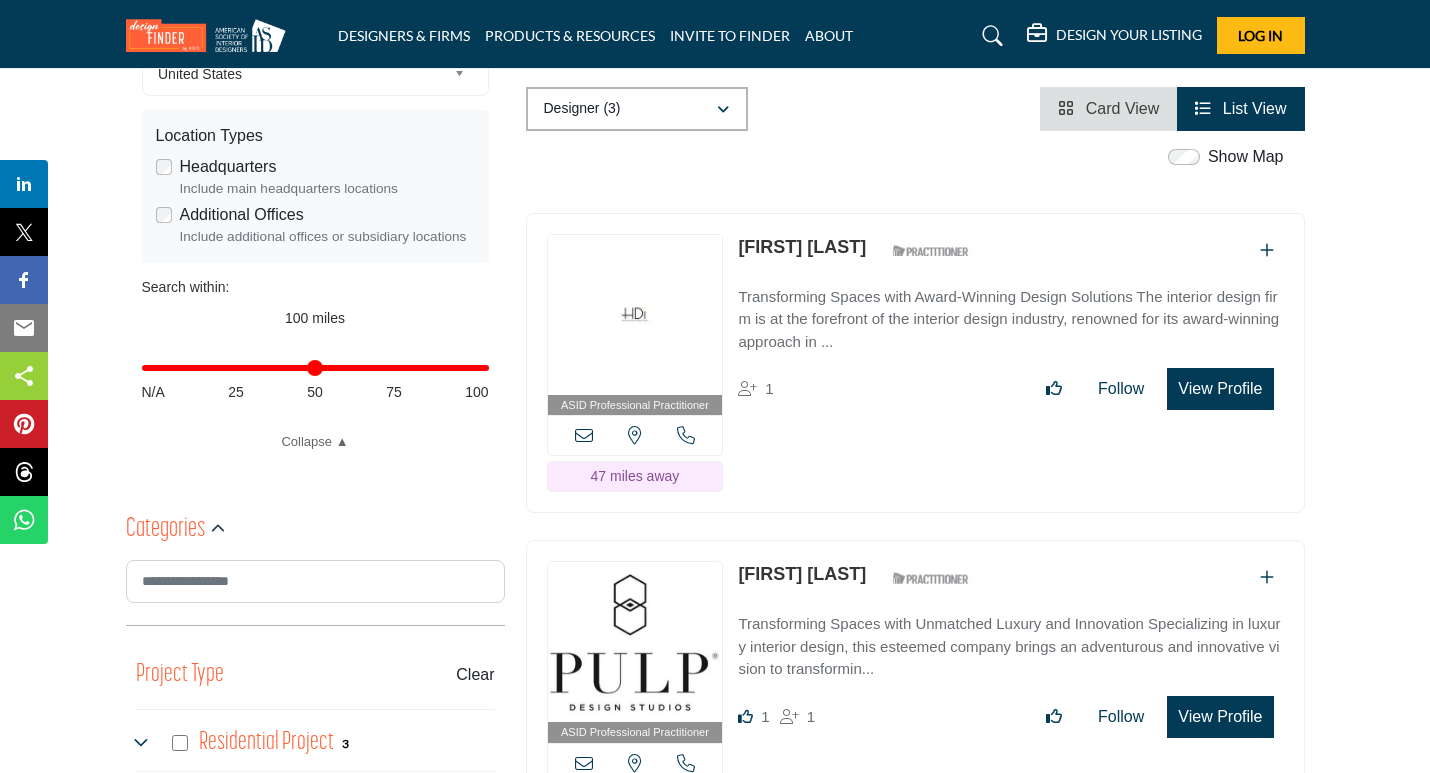 click on "Doris Hager" at bounding box center [802, 247] 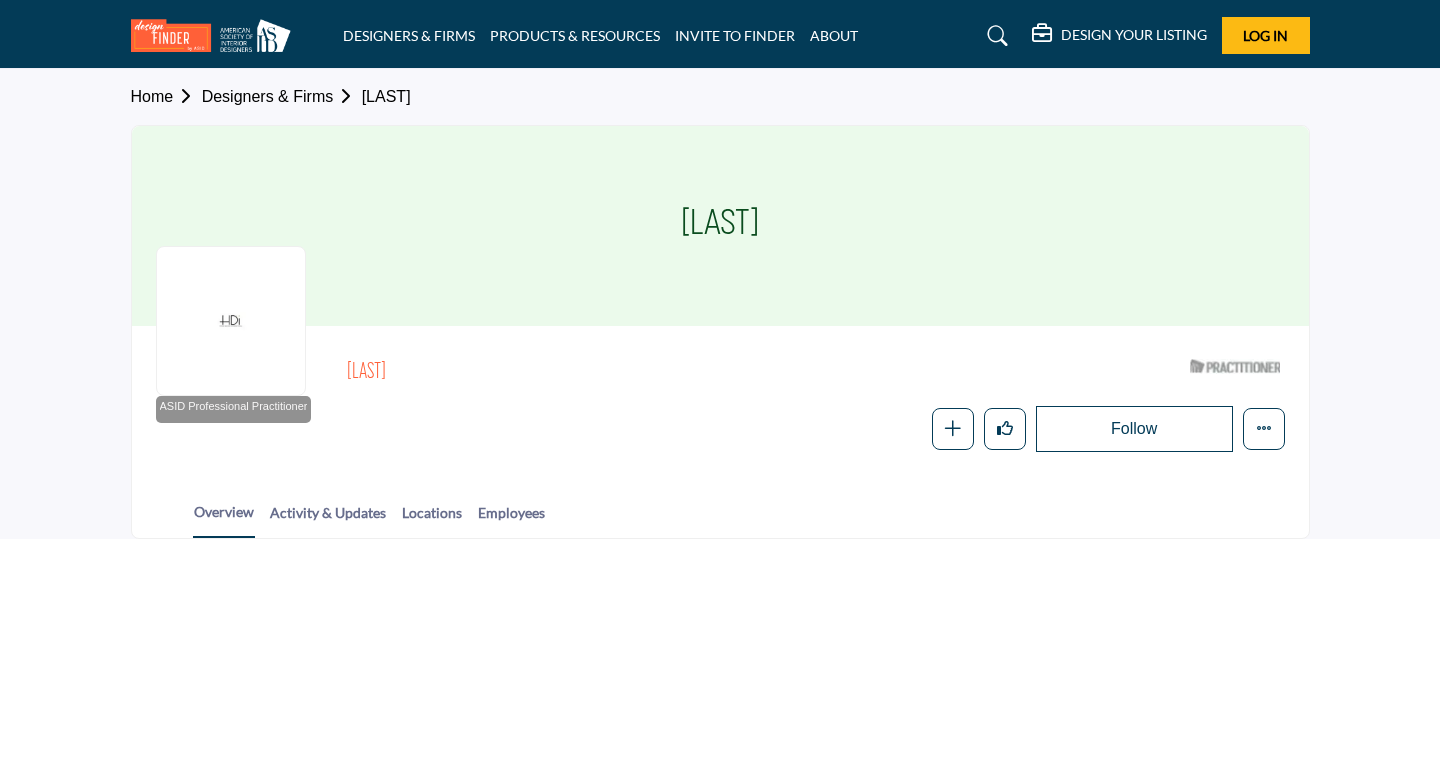scroll, scrollTop: 0, scrollLeft: 0, axis: both 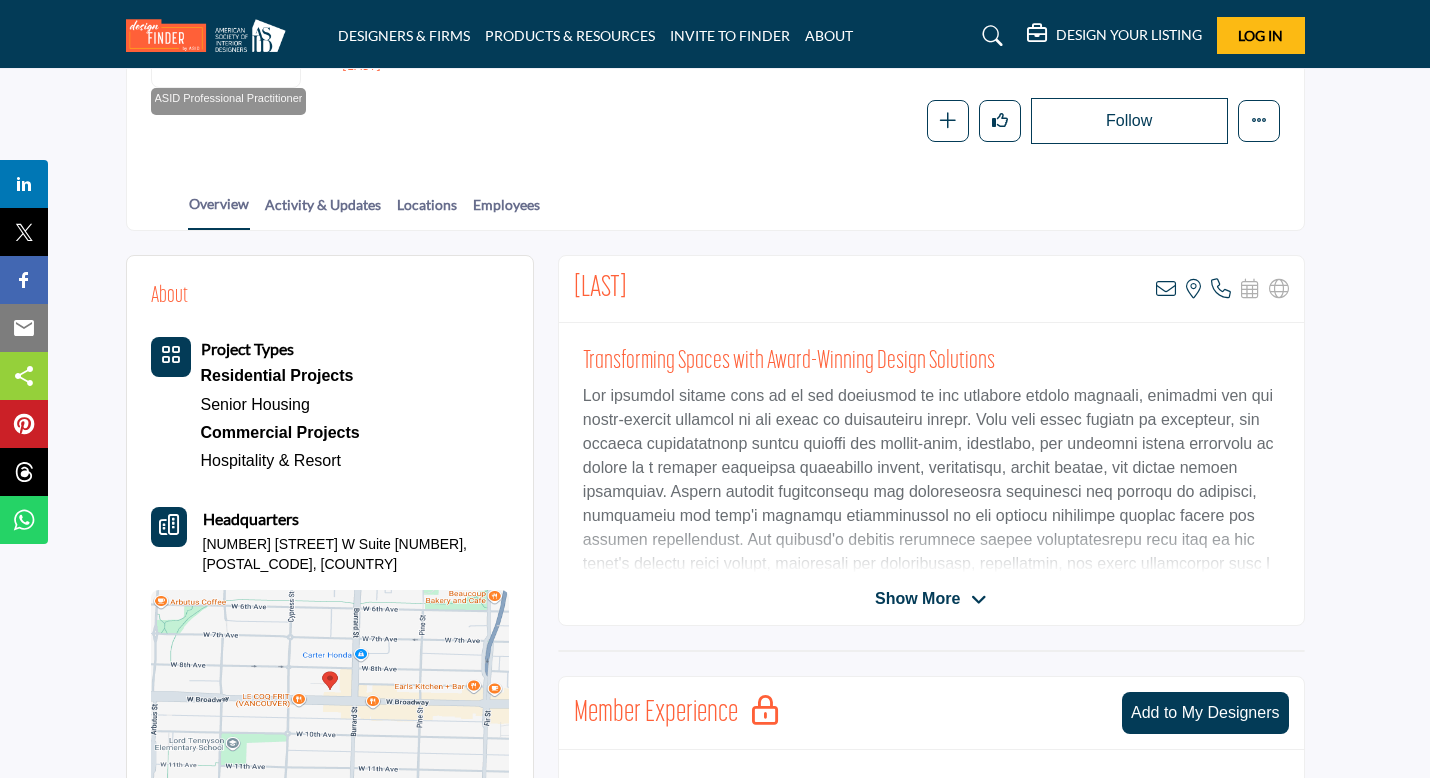 click on "Show More" at bounding box center [917, 599] 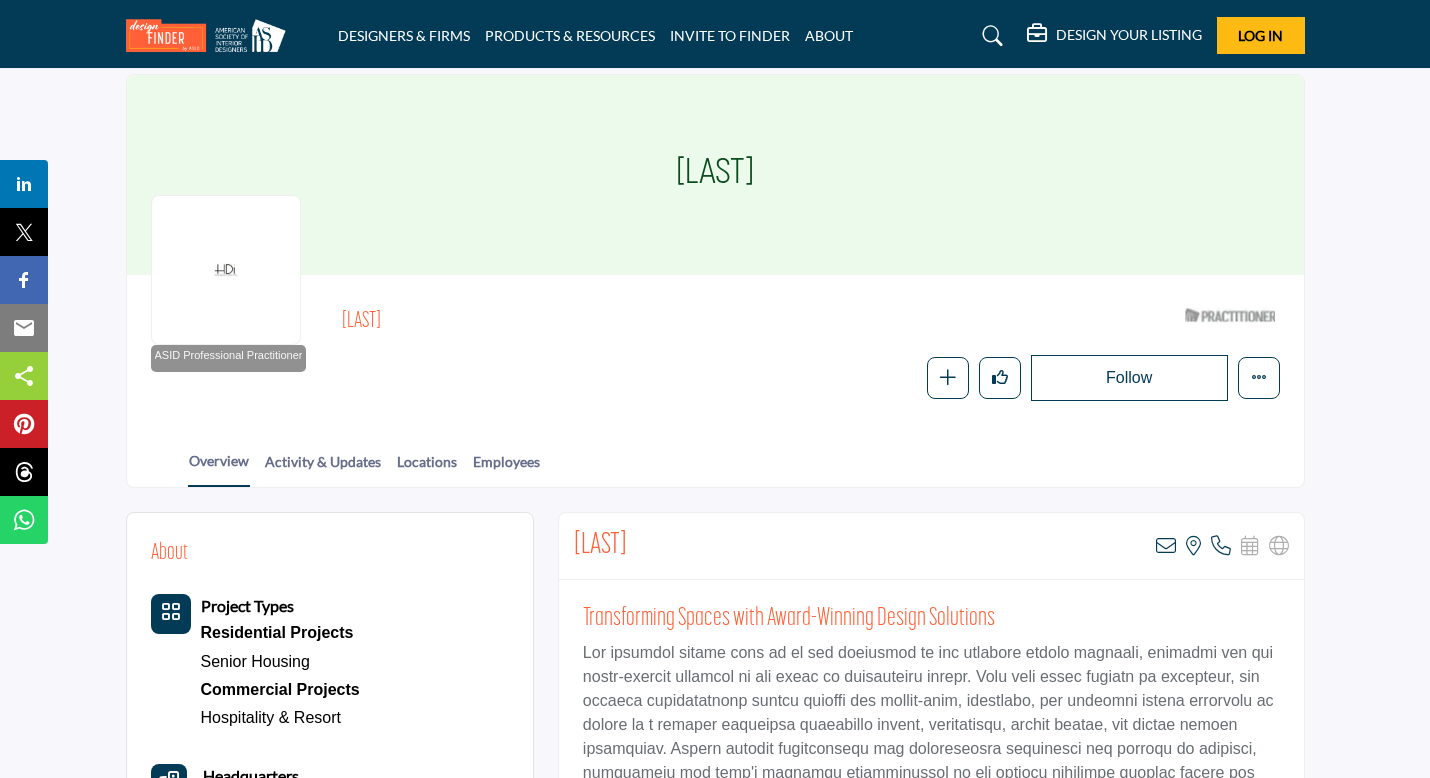 scroll, scrollTop: 41, scrollLeft: 0, axis: vertical 